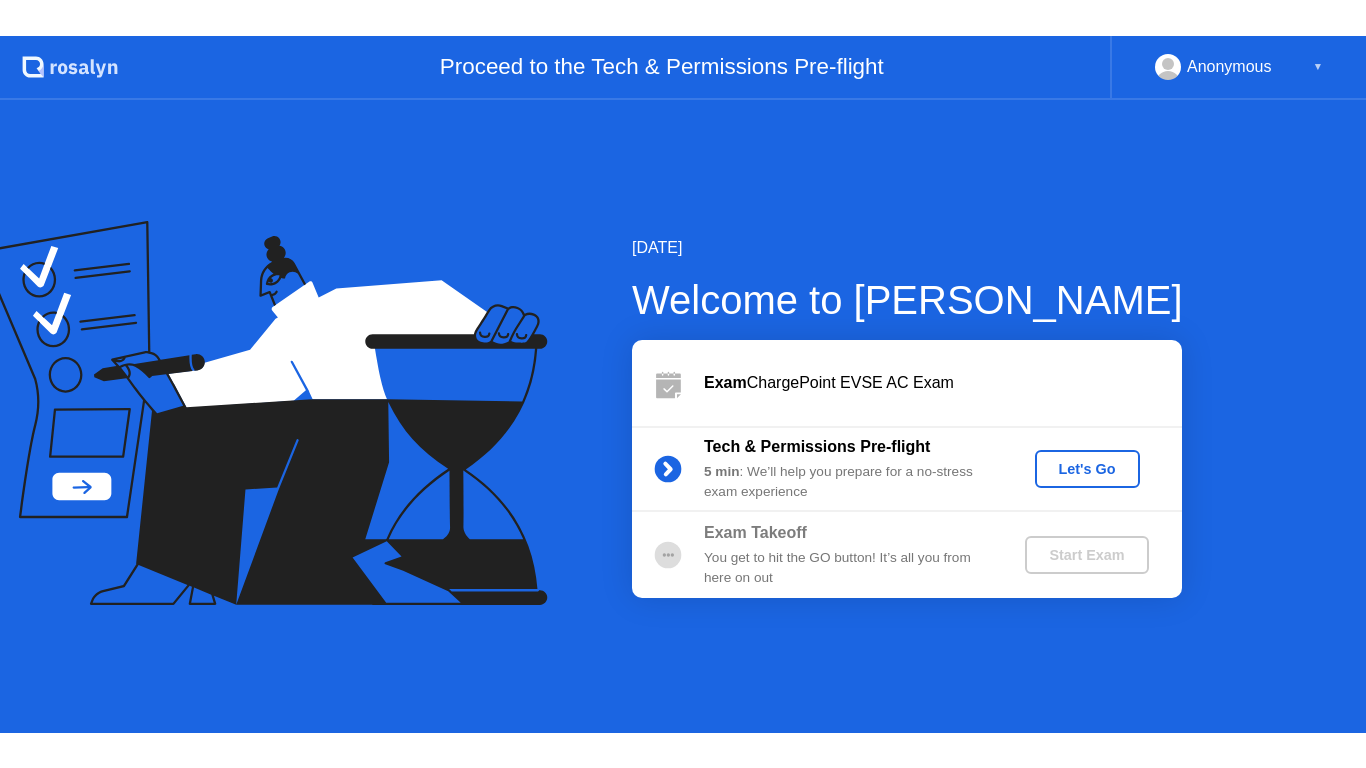 scroll, scrollTop: 0, scrollLeft: 0, axis: both 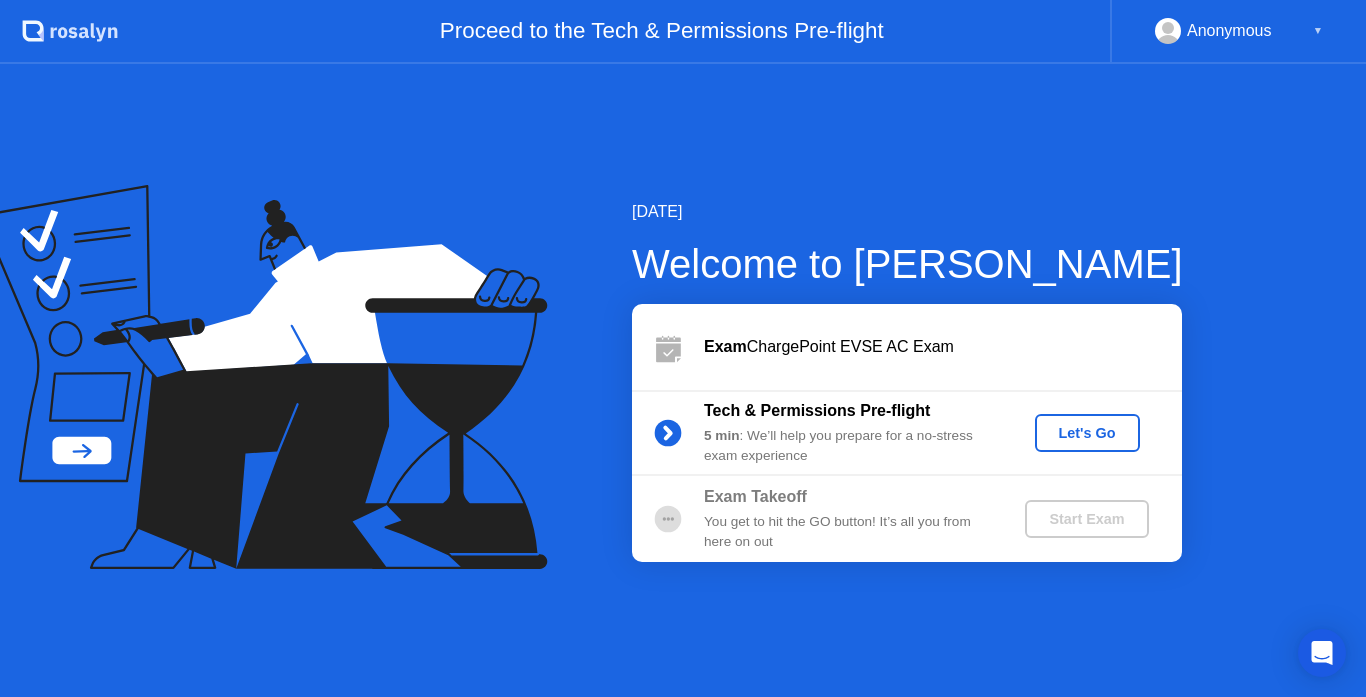 click on "Let's Go" 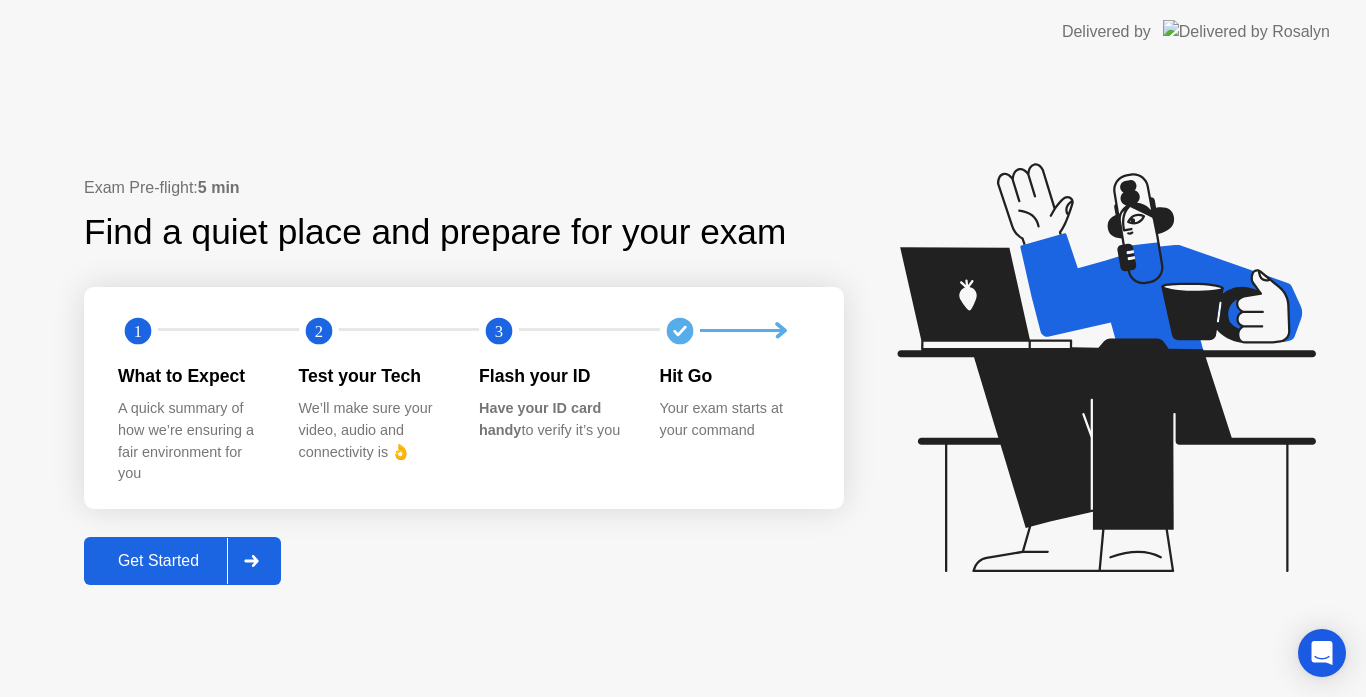 click on "Get Started" 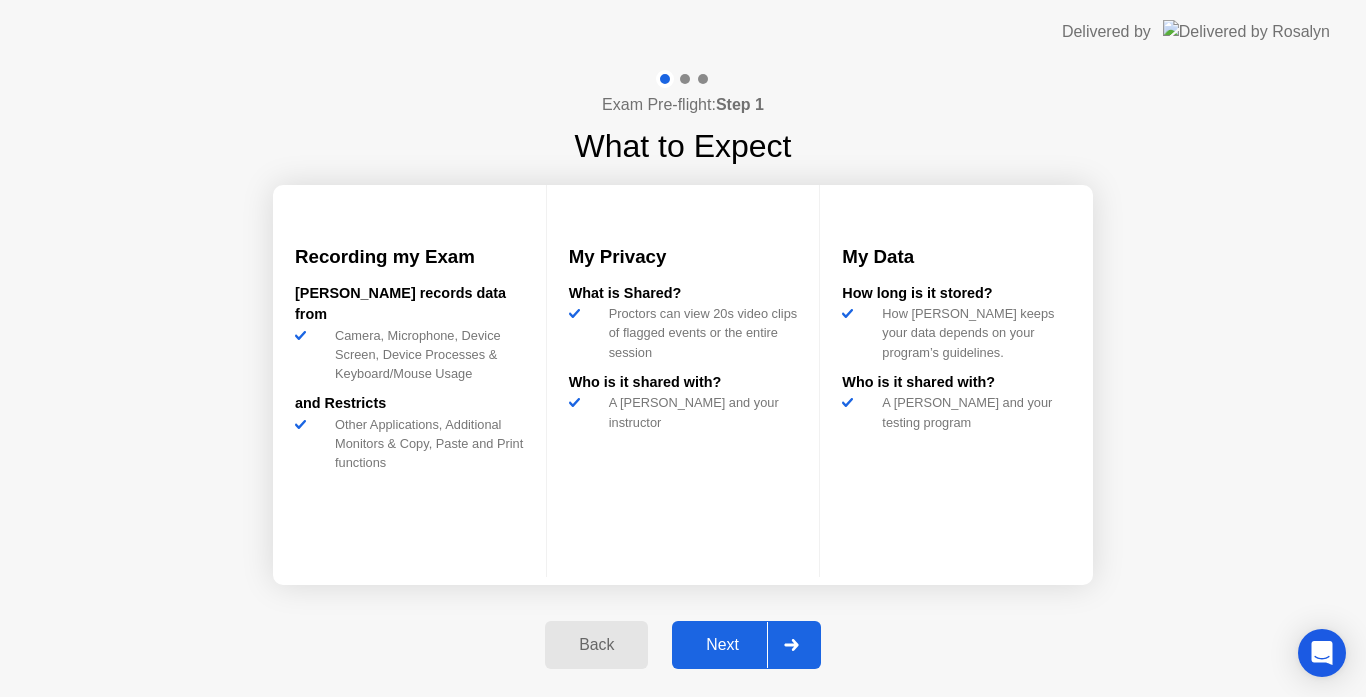 click on "Next" 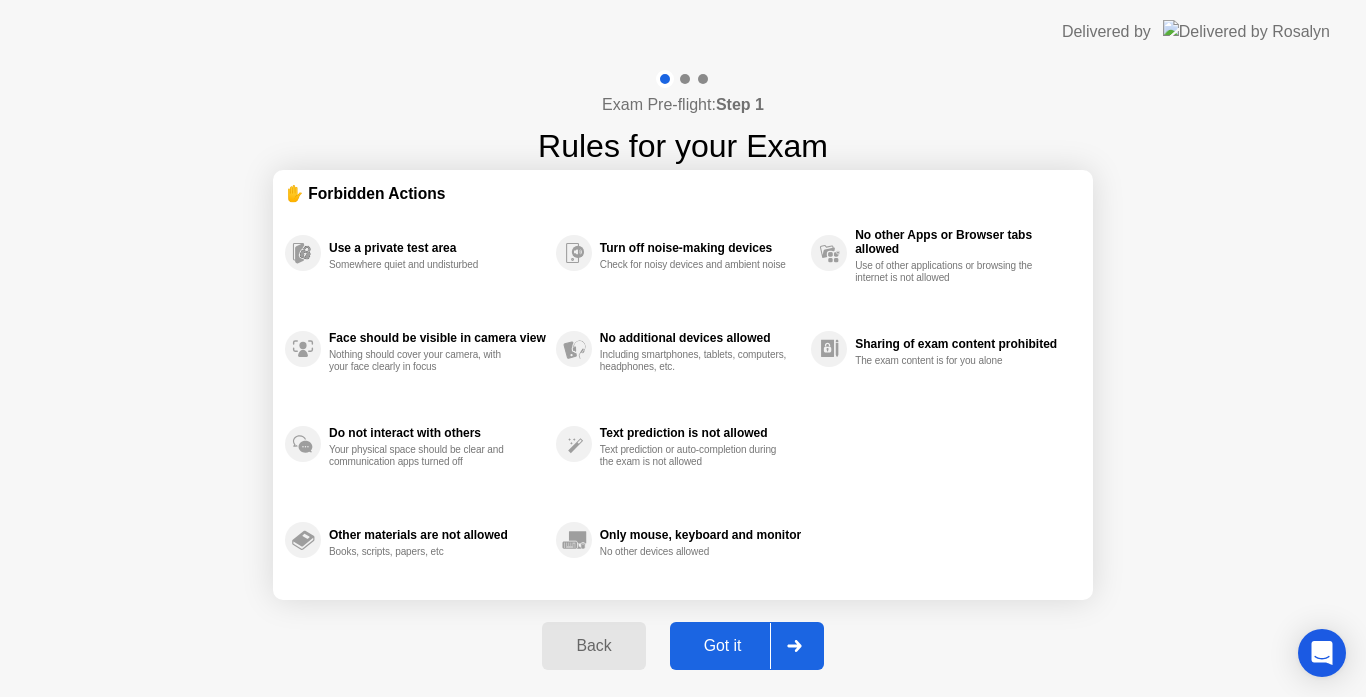 click on "Got it" 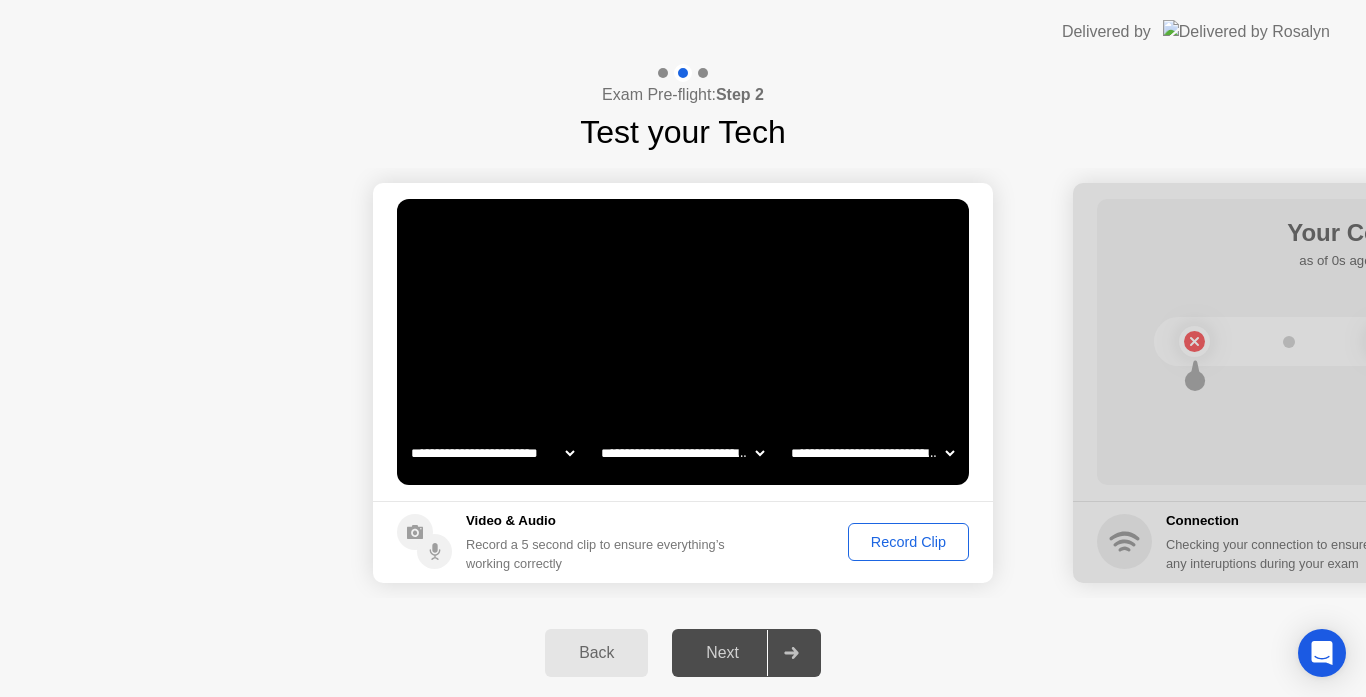 click on "Record Clip" 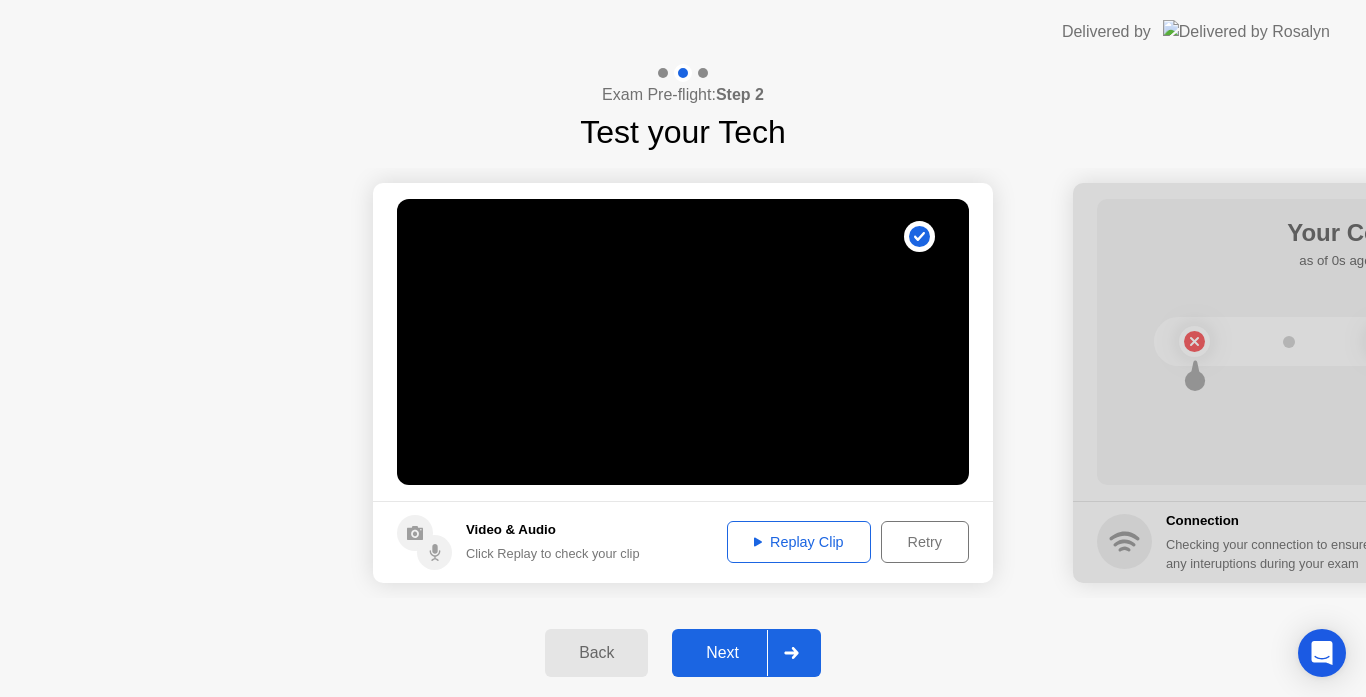 click on "Replay Clip" 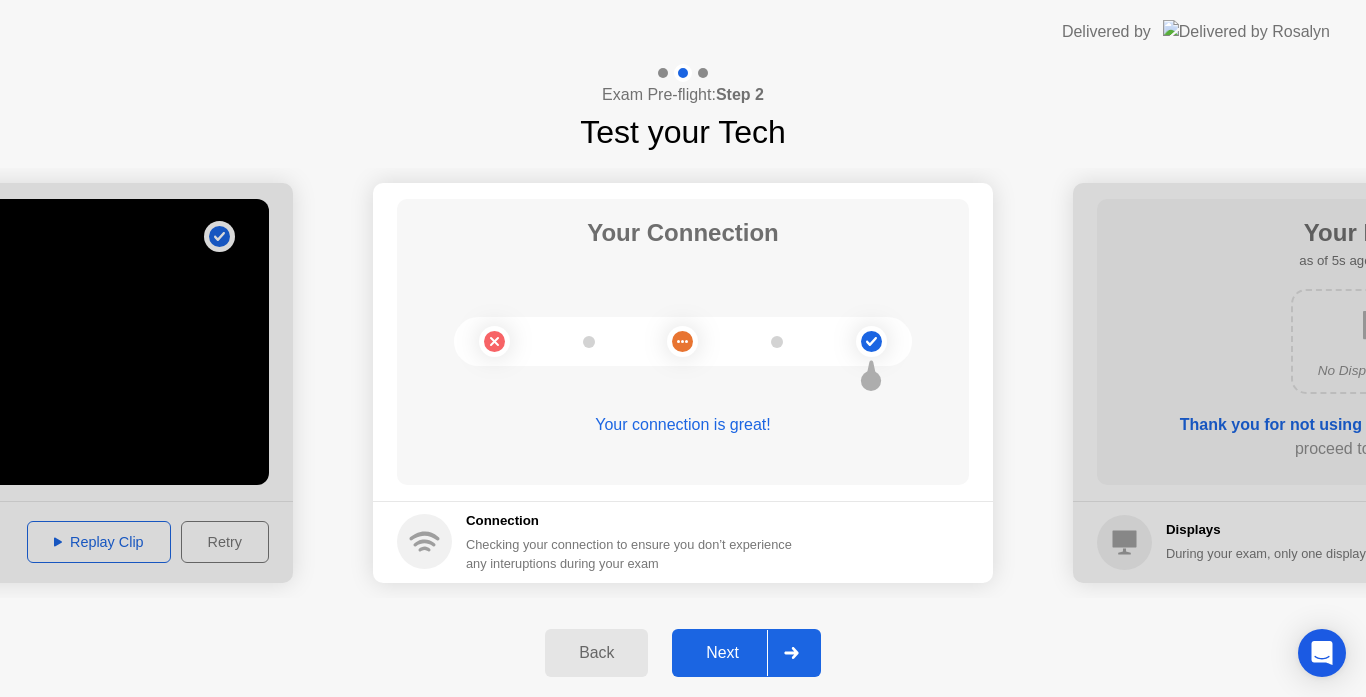 click on "Next" 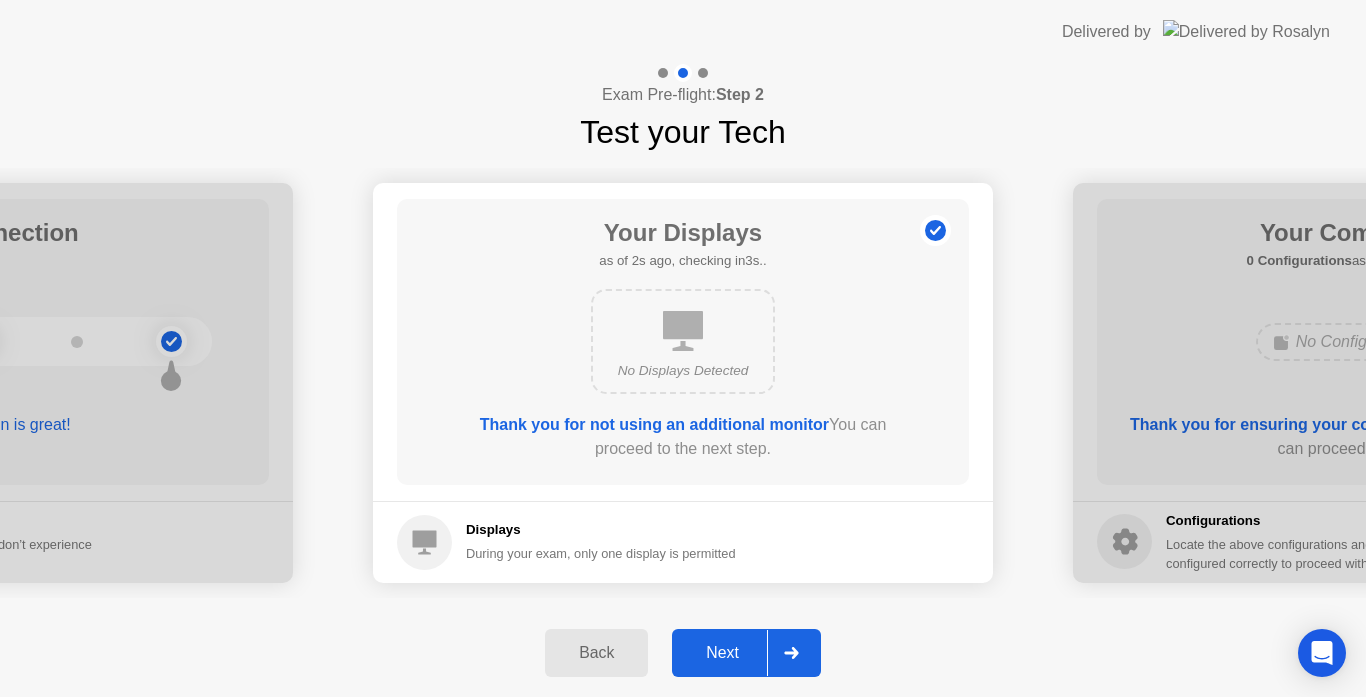 click on "Next" 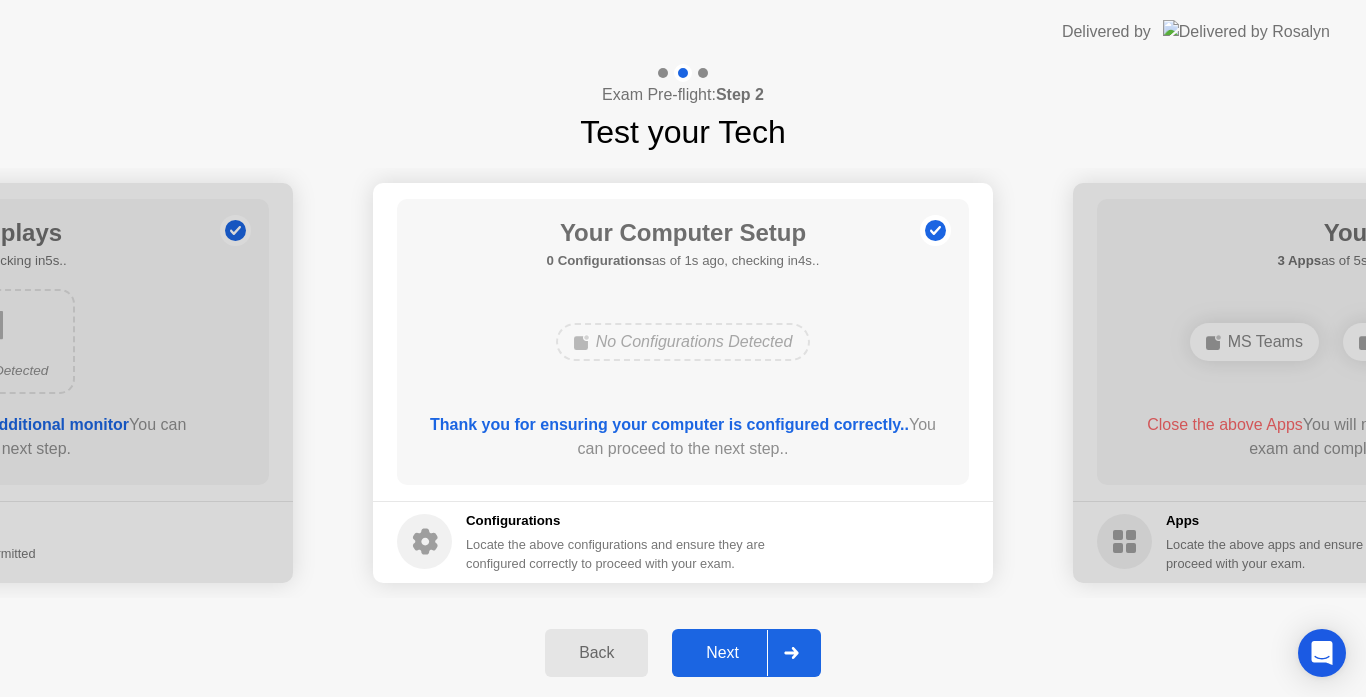 click on "Next" 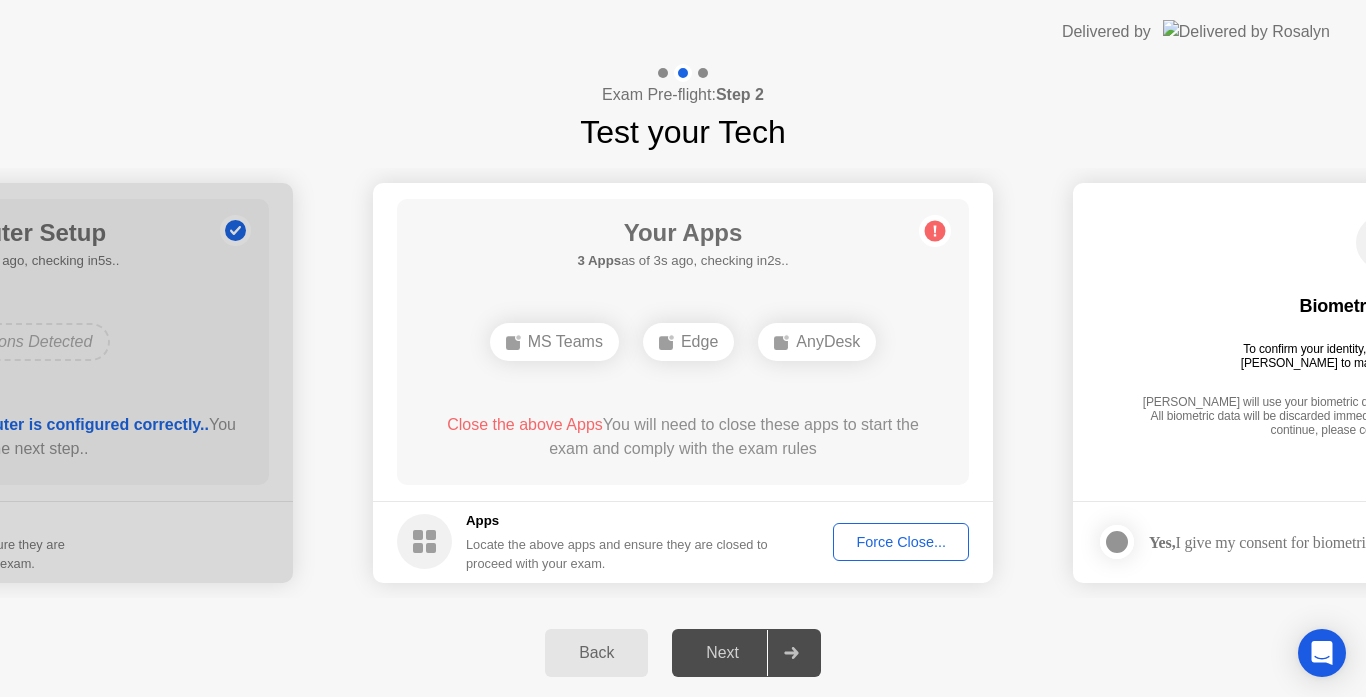 click on "Force Close..." 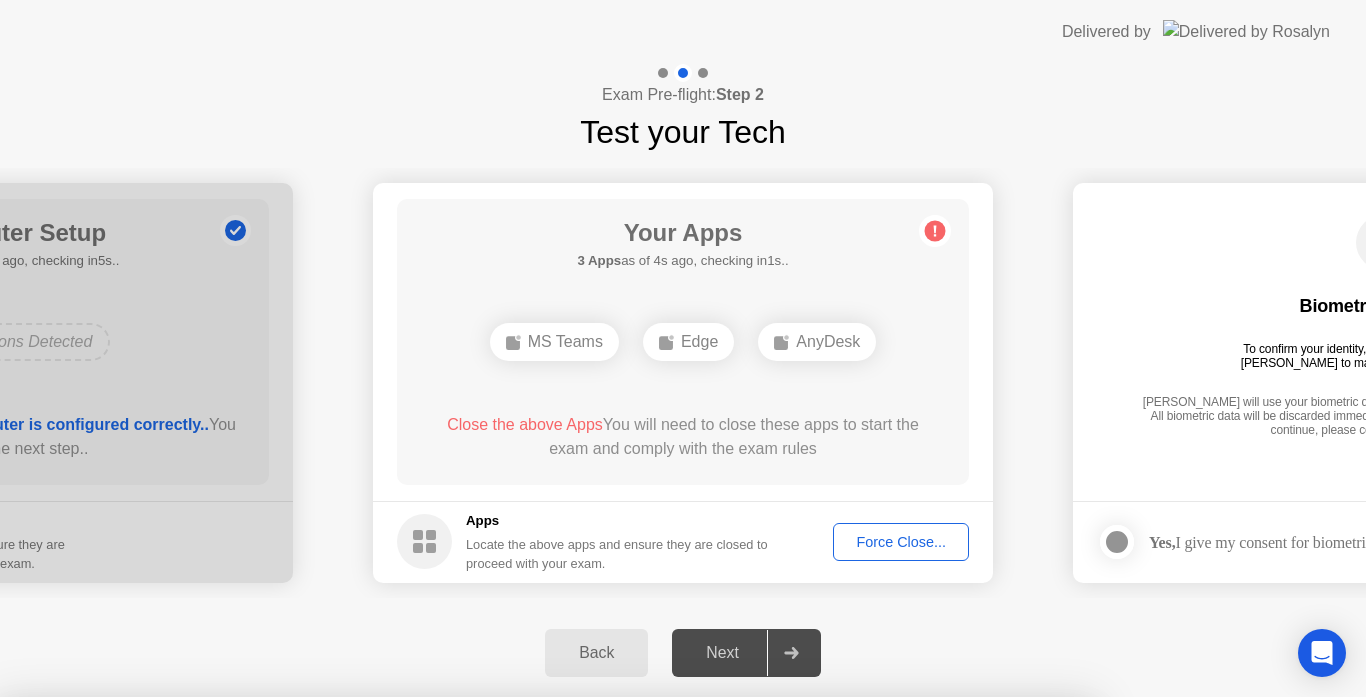 click on "Confirm" at bounding box center (613, 973) 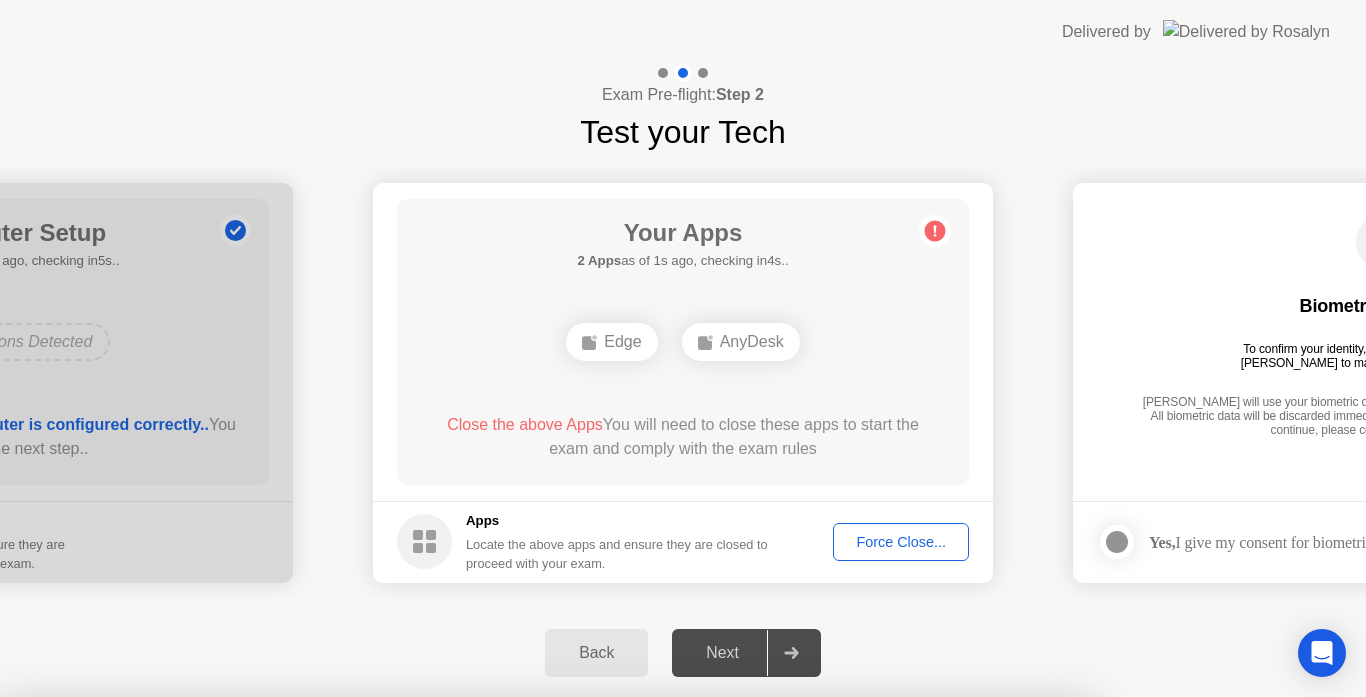 click on "Read More" at bounding box center (609, 935) 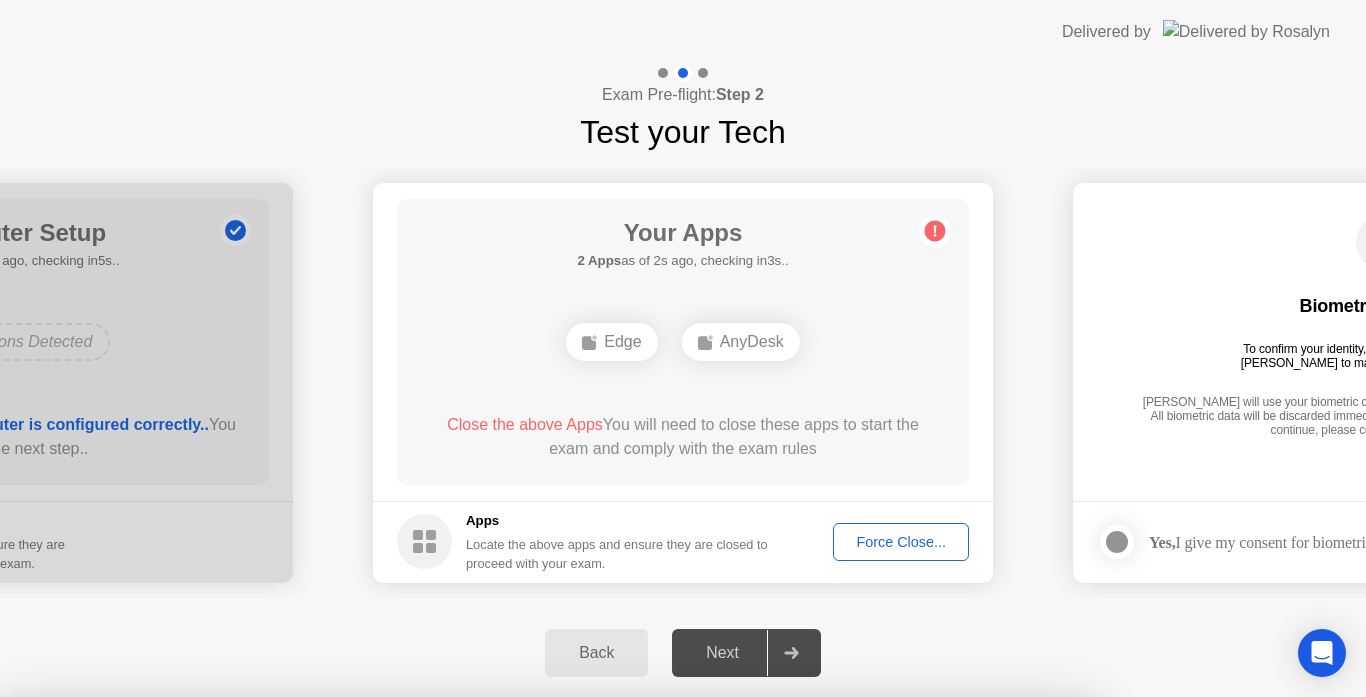 click on "Close" at bounding box center [465, 935] 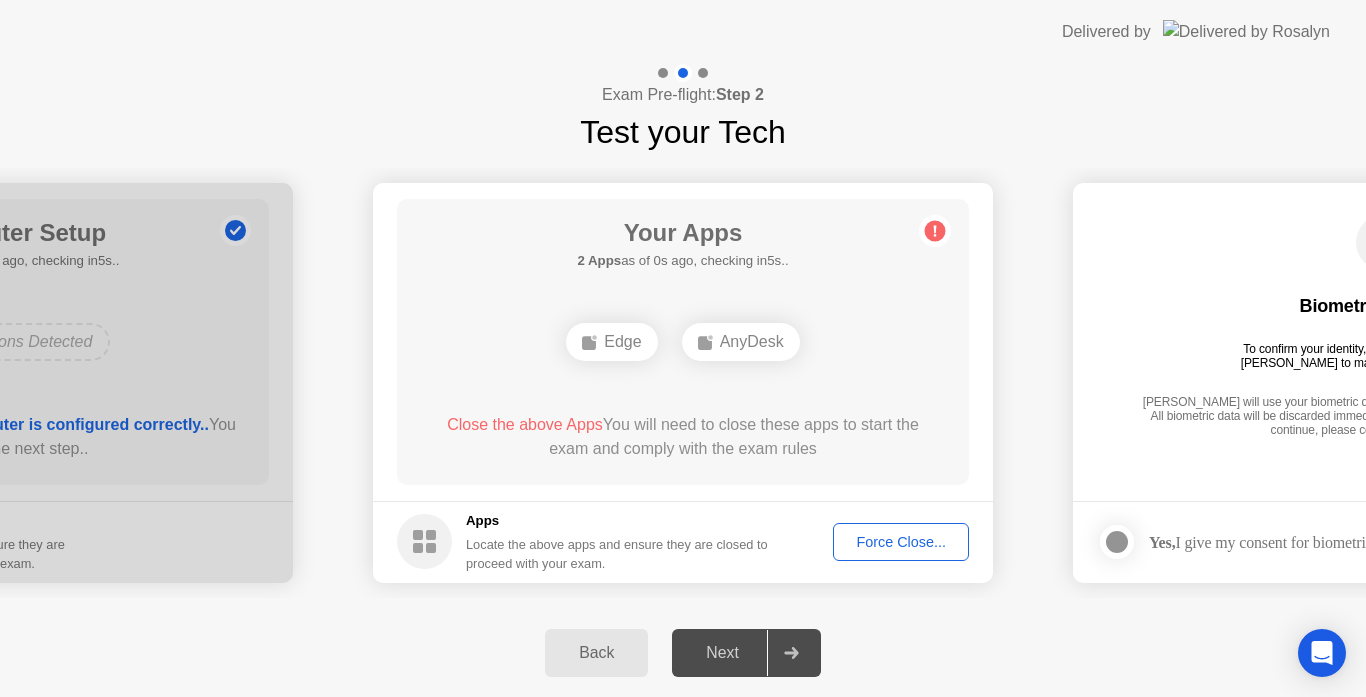 click on "Force Close..." 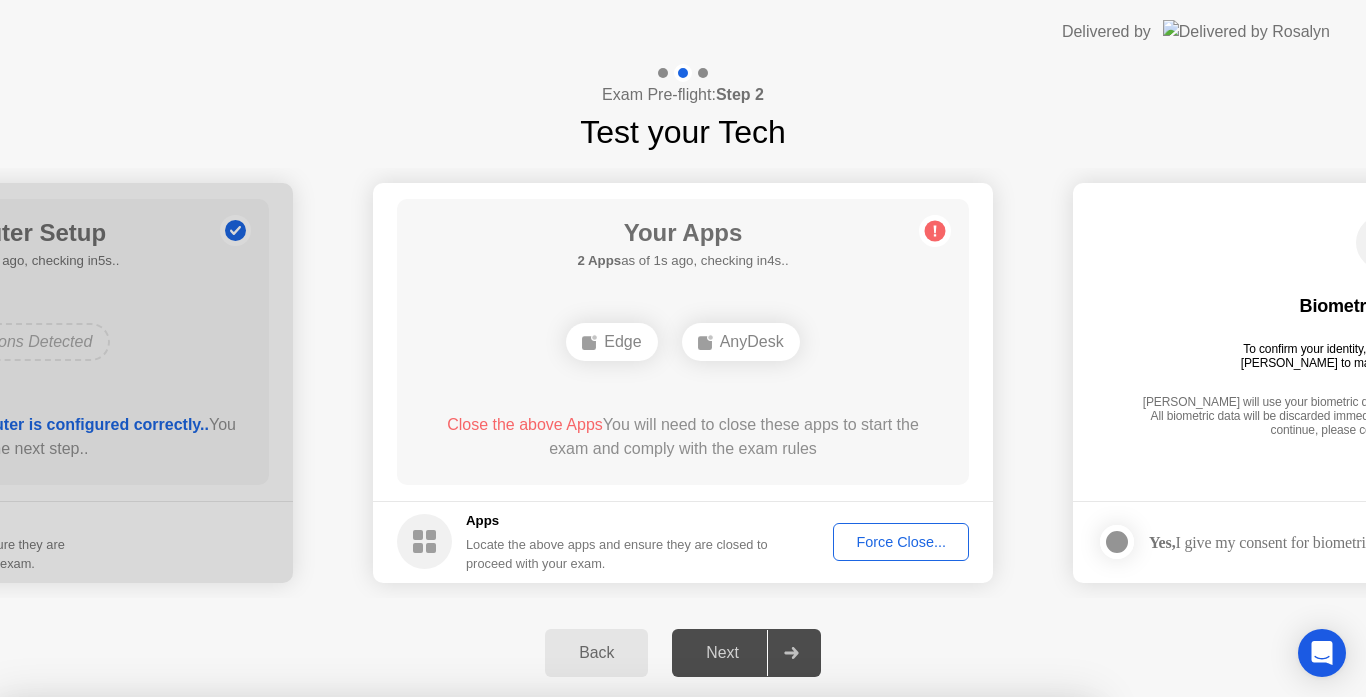 click on "Confirm" at bounding box center (613, 973) 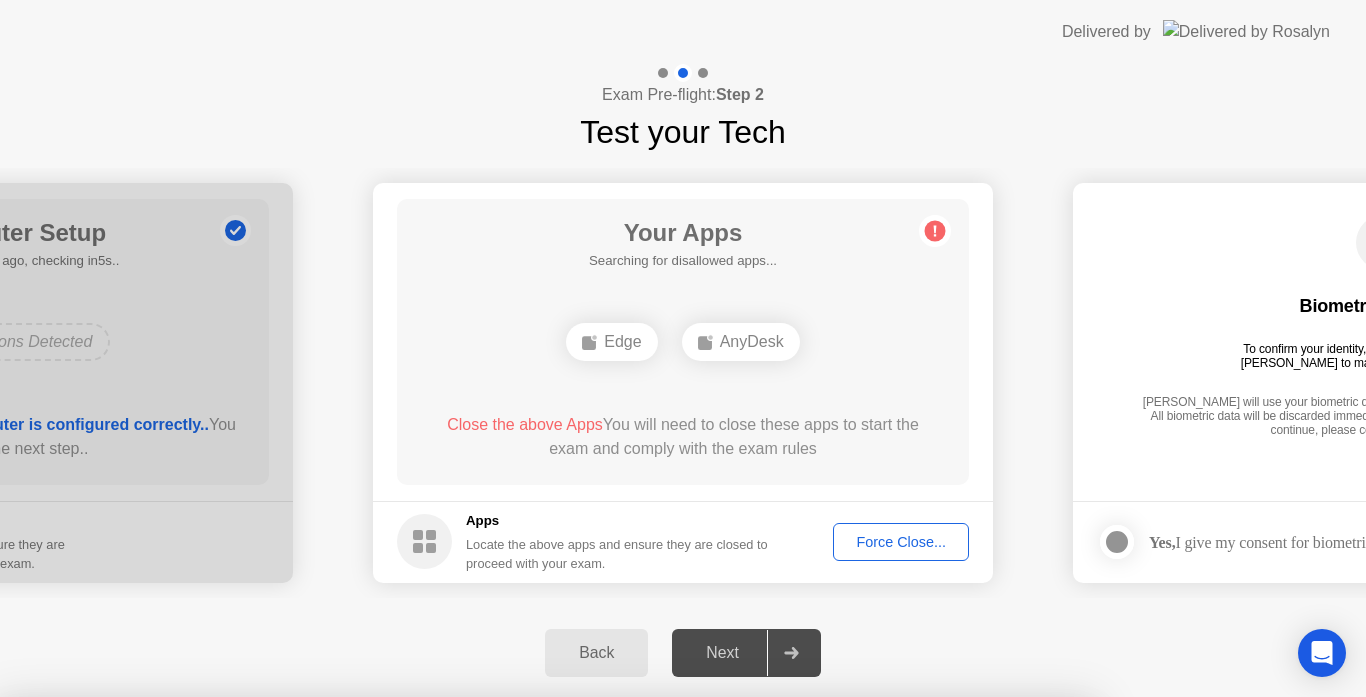 click on "Close" at bounding box center [465, 935] 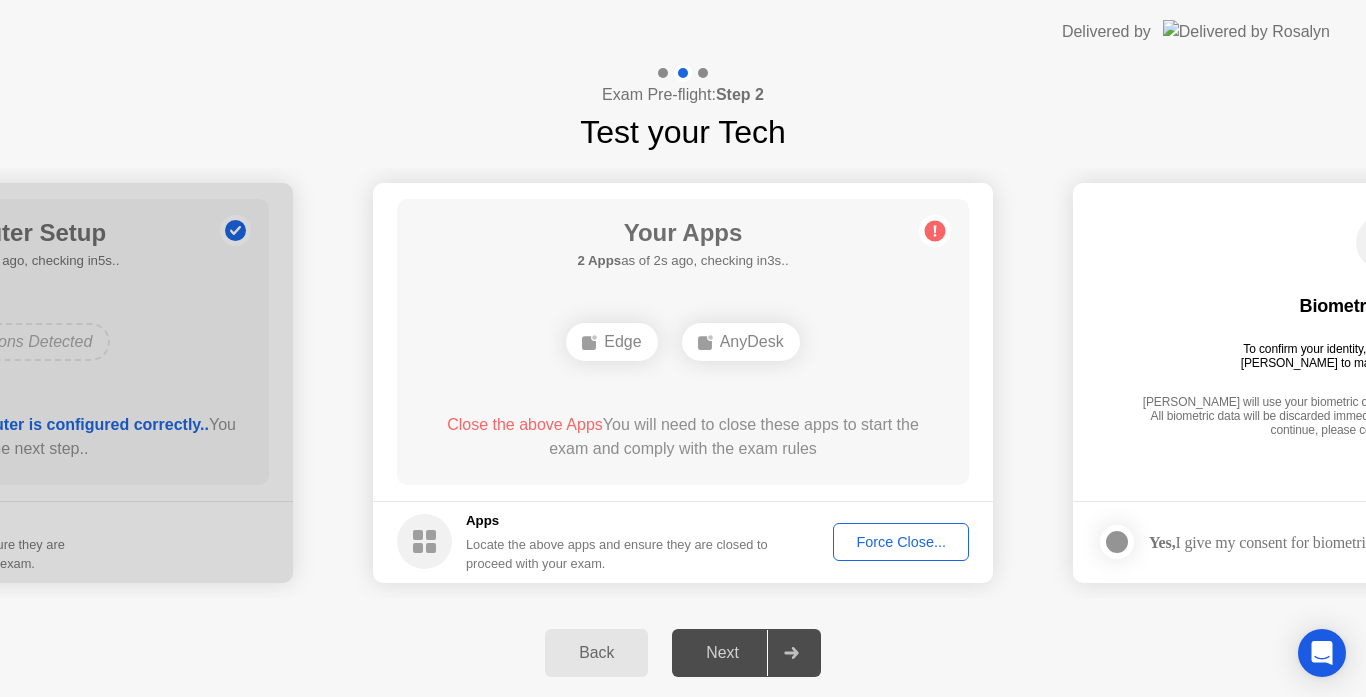 drag, startPoint x: 534, startPoint y: 416, endPoint x: 671, endPoint y: 330, distance: 161.75598 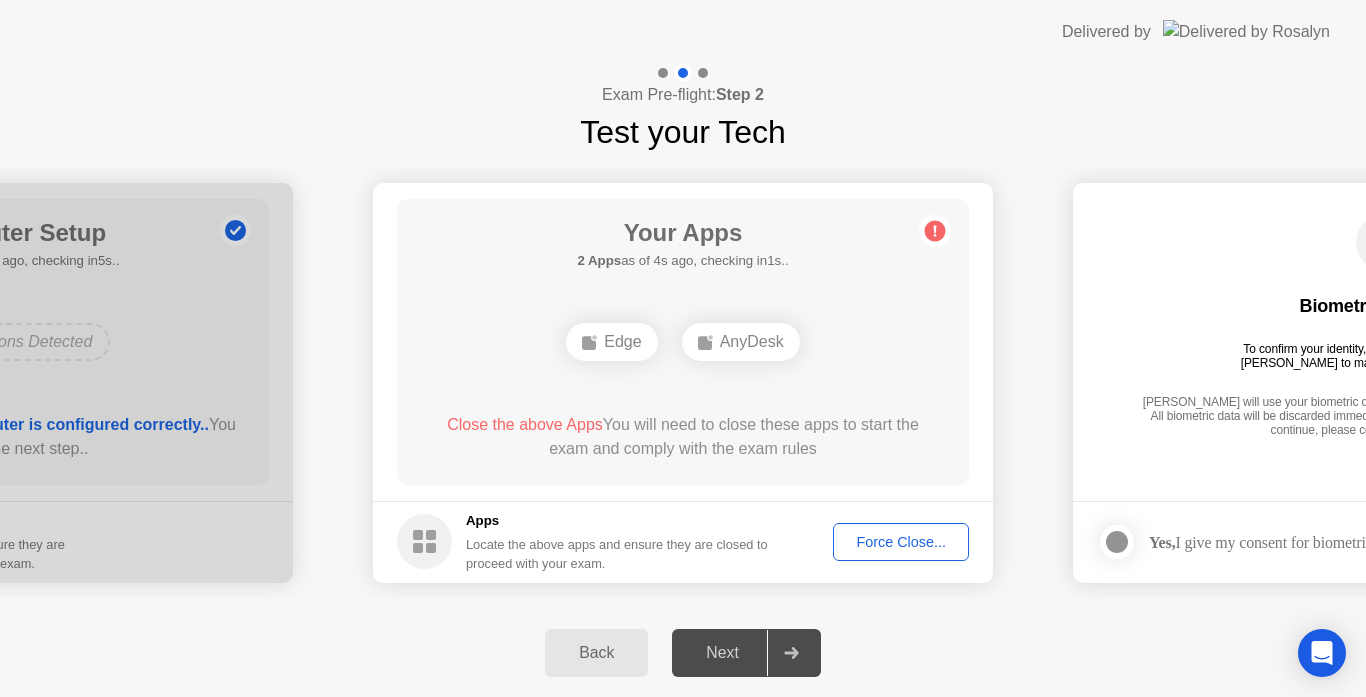 click on "AnyDesk" 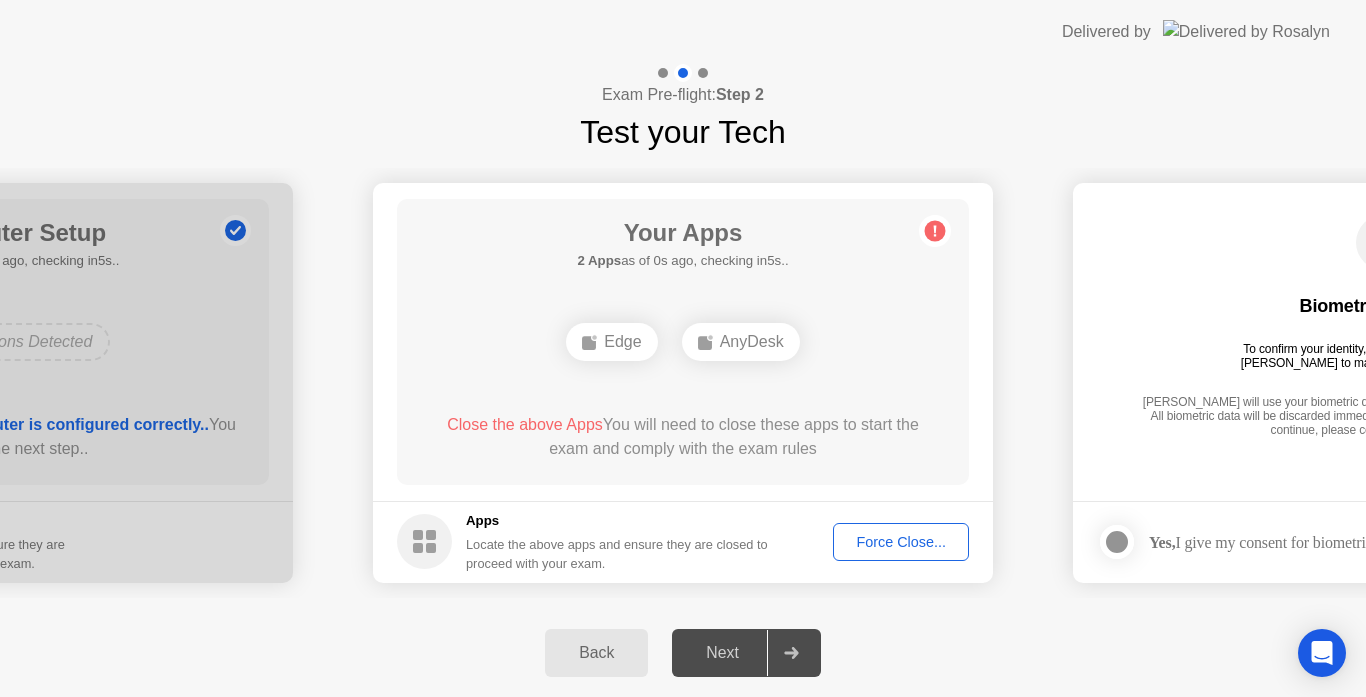 click on "Biometrics Consent   To confirm your identity, your testing program requires [PERSON_NAME] to make use of biometric identifiers.   [PERSON_NAME] will use your biometric data to compare the faces on the provided photos. All biometric data will be discarded immediately after your identity is confirmed. In order to continue, please consent to use biometrics." 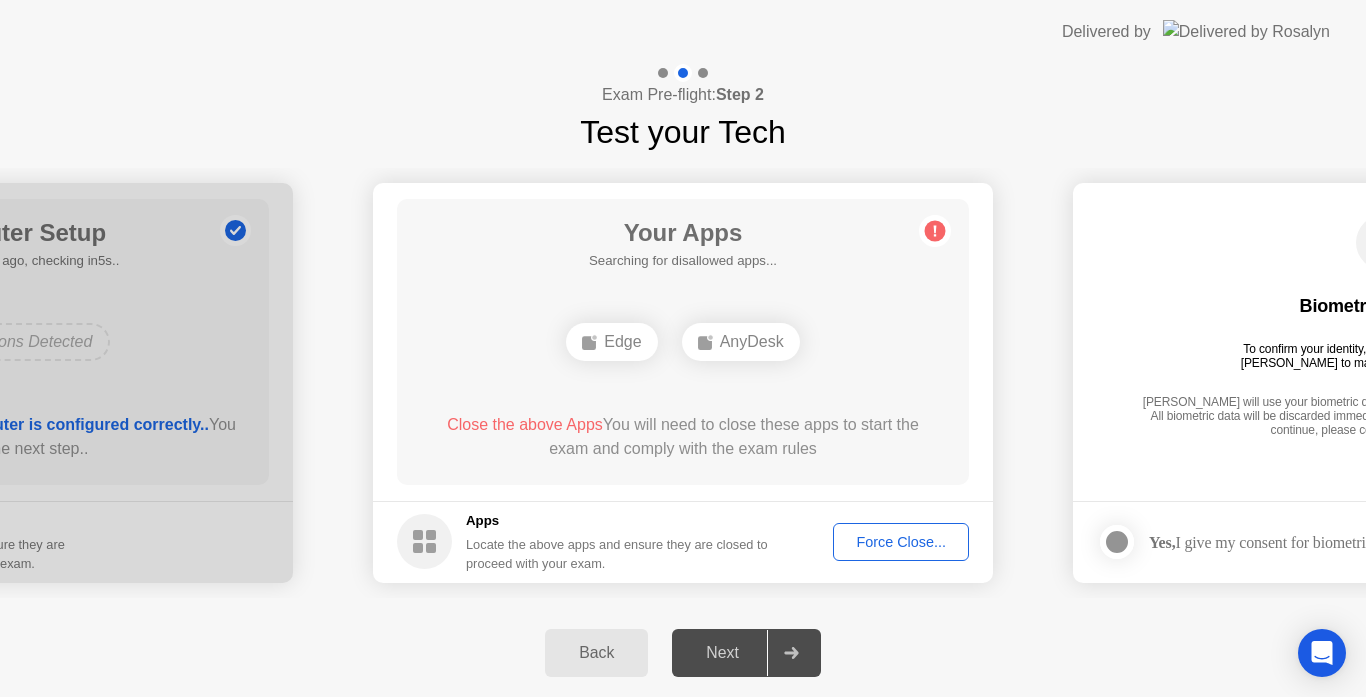 click on "Next" 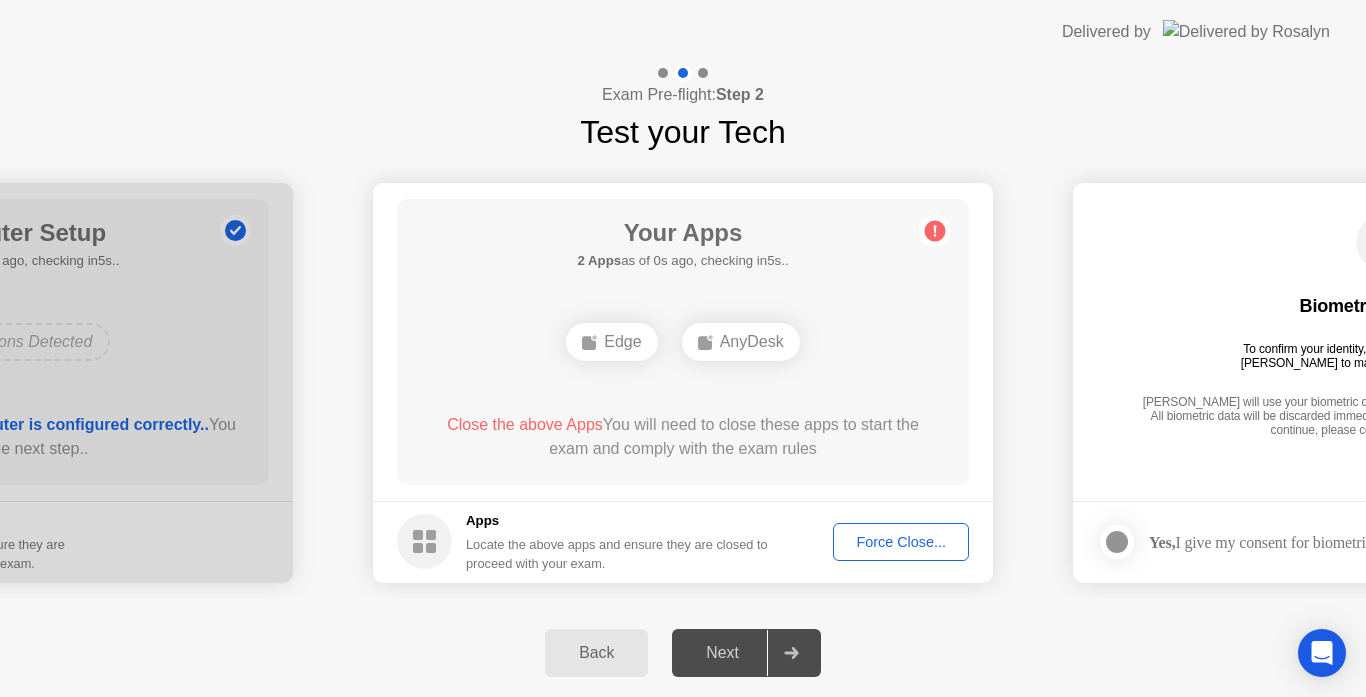 click on "Next" 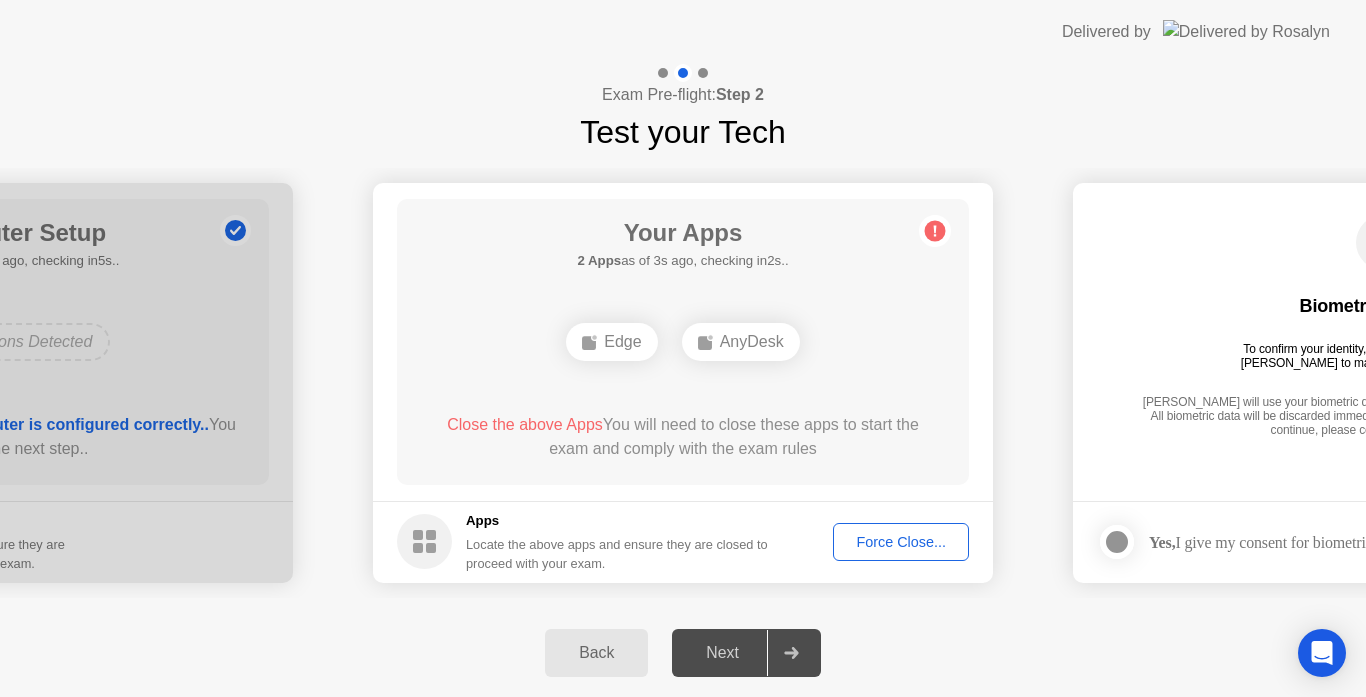 click 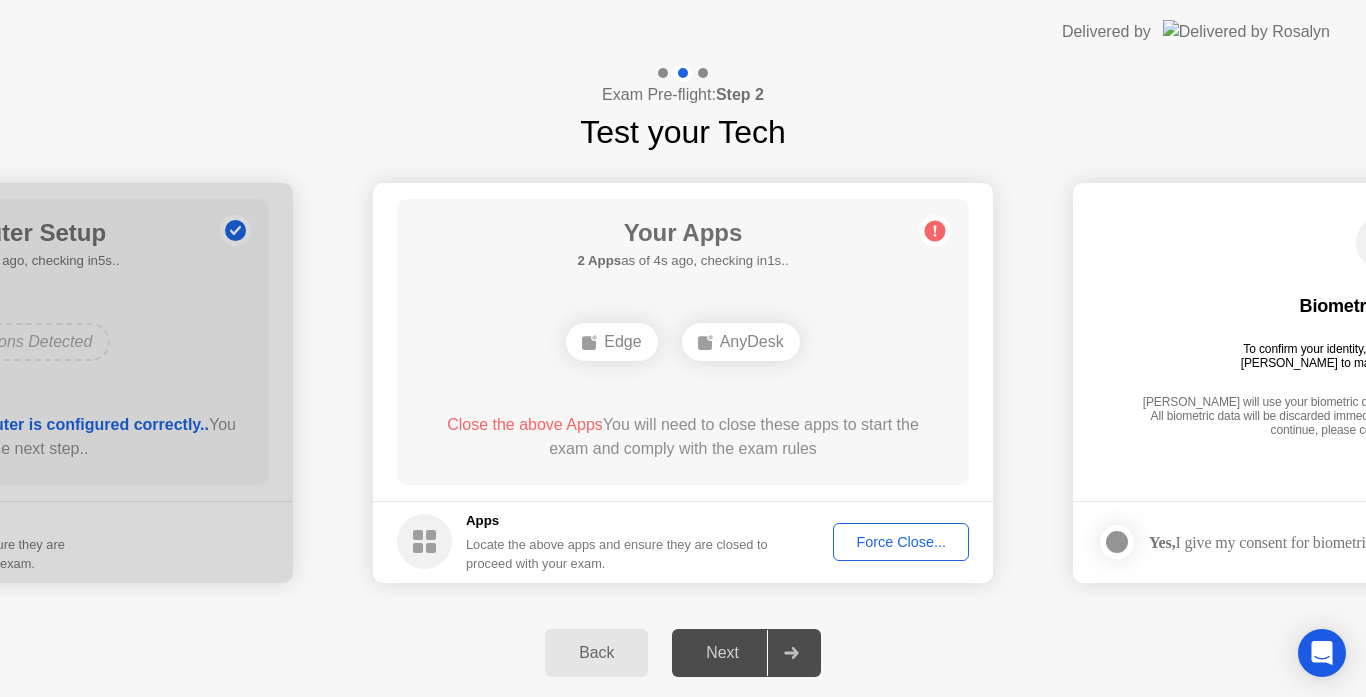 click 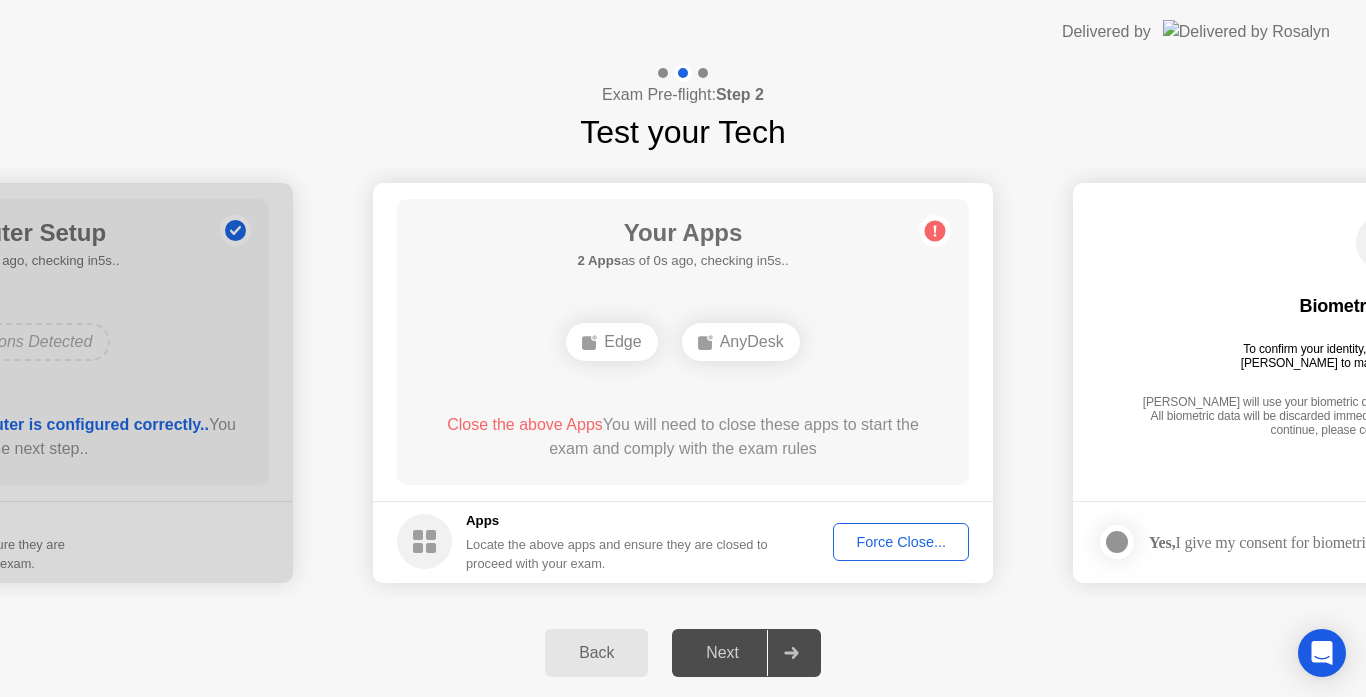 click on "Close the above Apps" 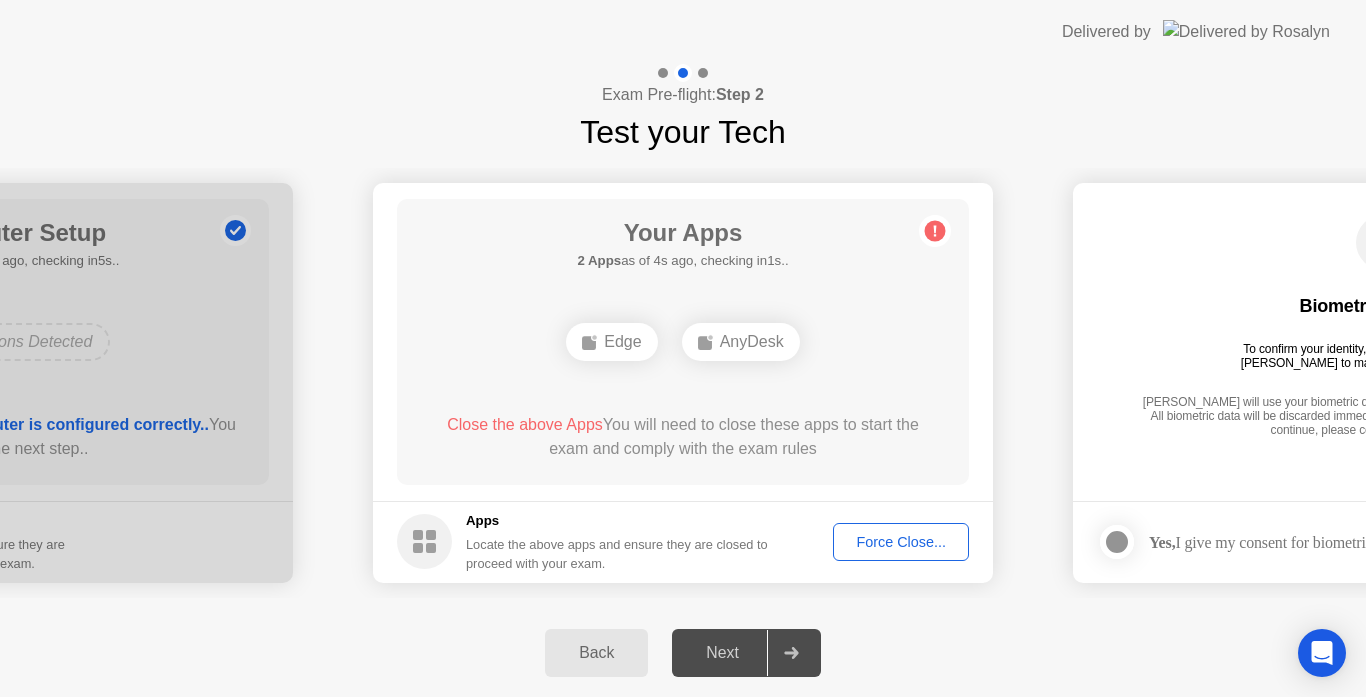 click on "Force Close..." 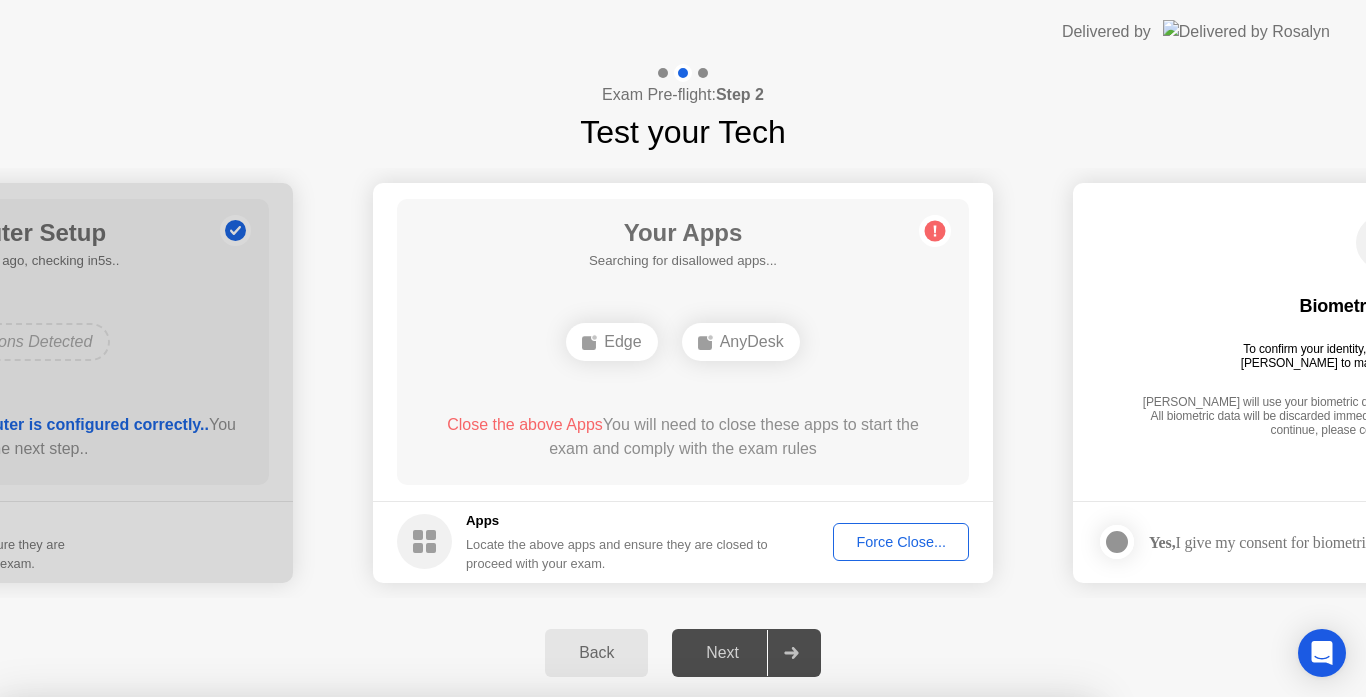 click on "Confirm" at bounding box center [613, 973] 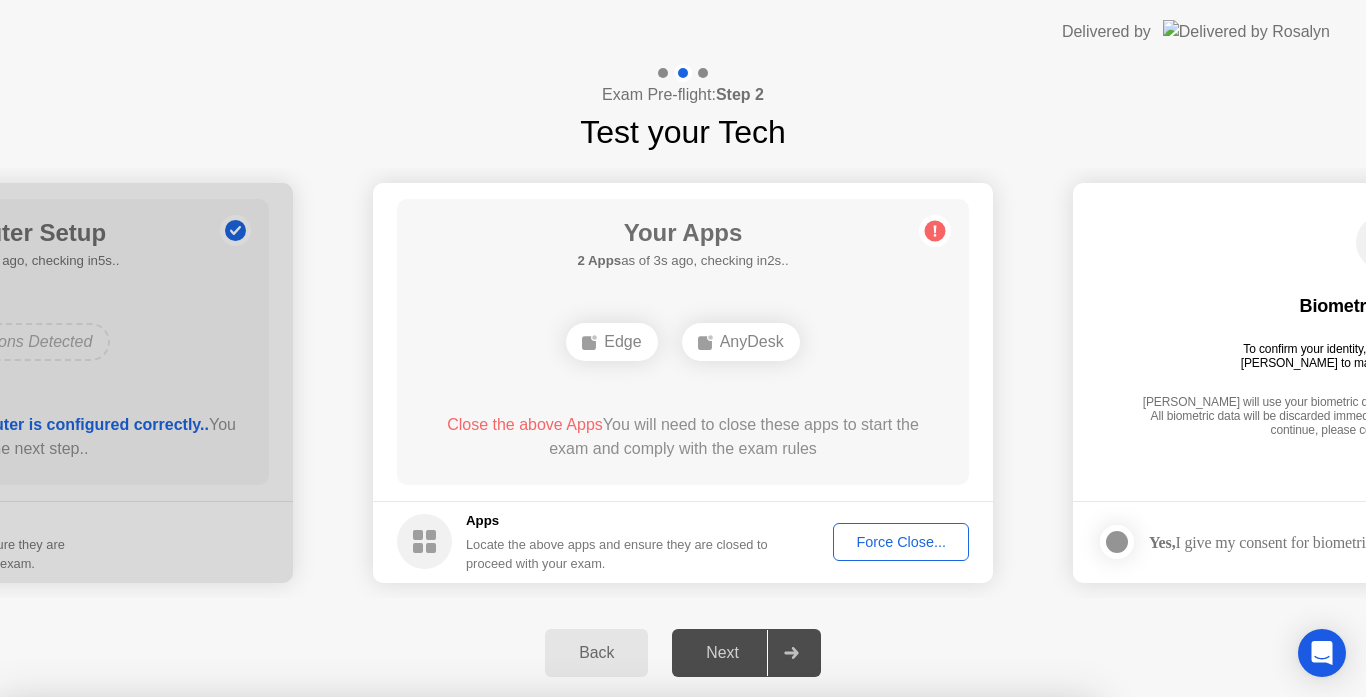 click on "Close" at bounding box center (465, 935) 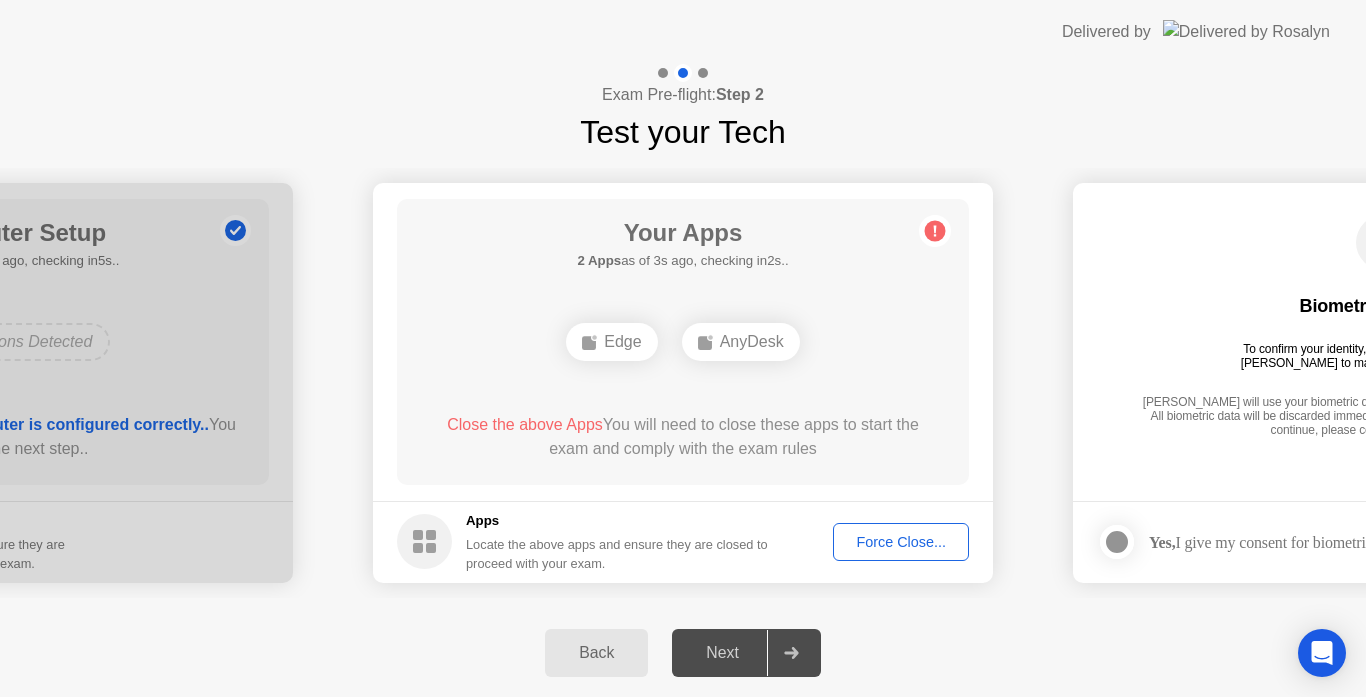 click on "Back Next" 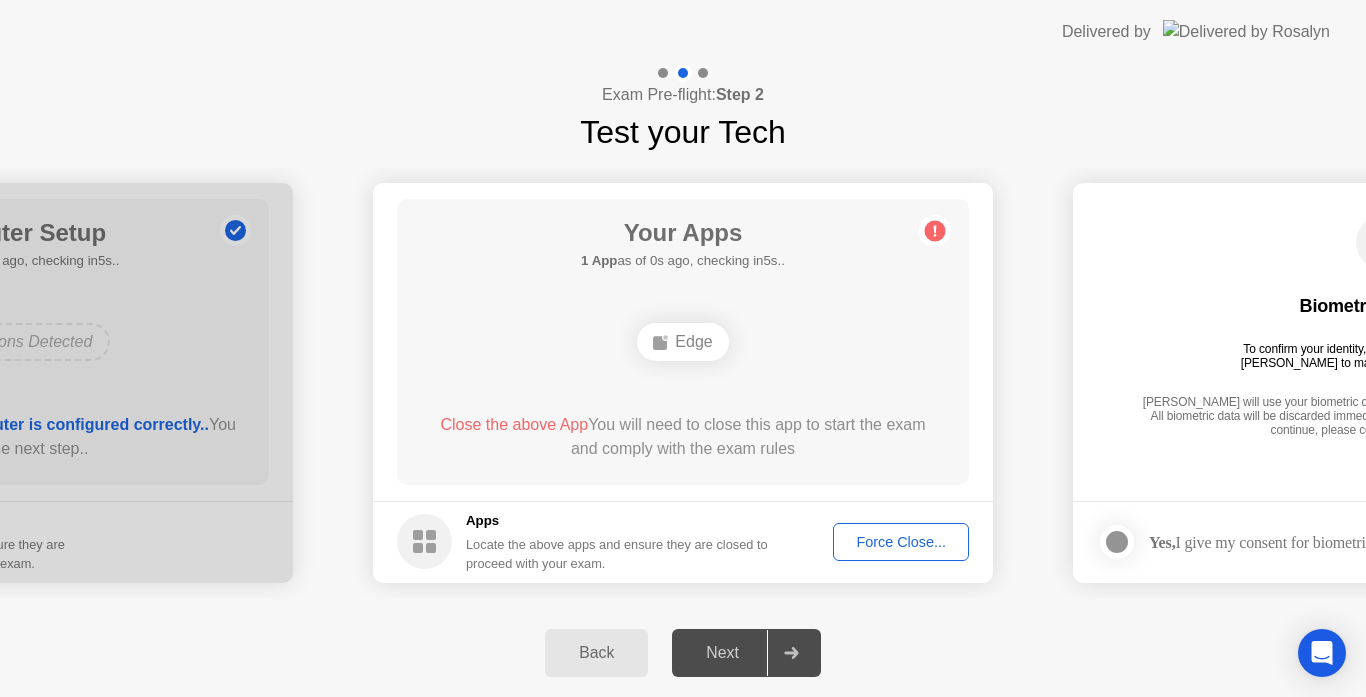 click on "Force Close..." 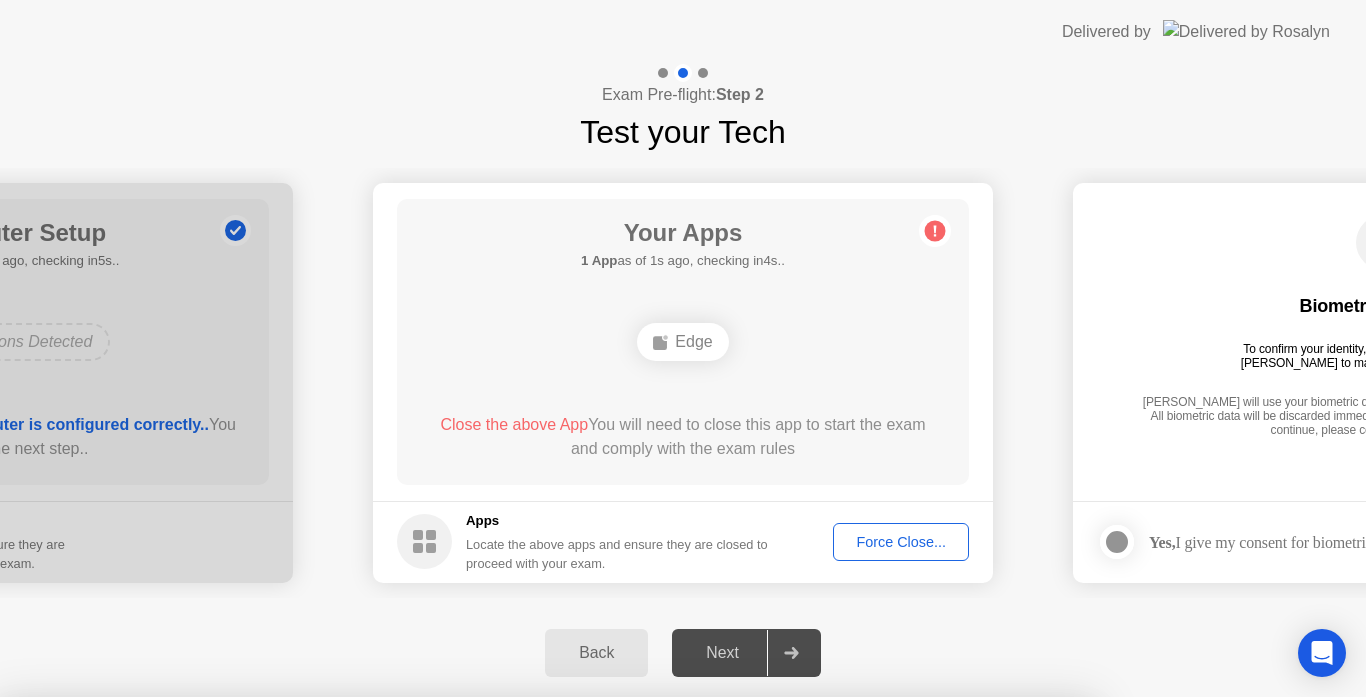 click on "Confirm" at bounding box center [613, 973] 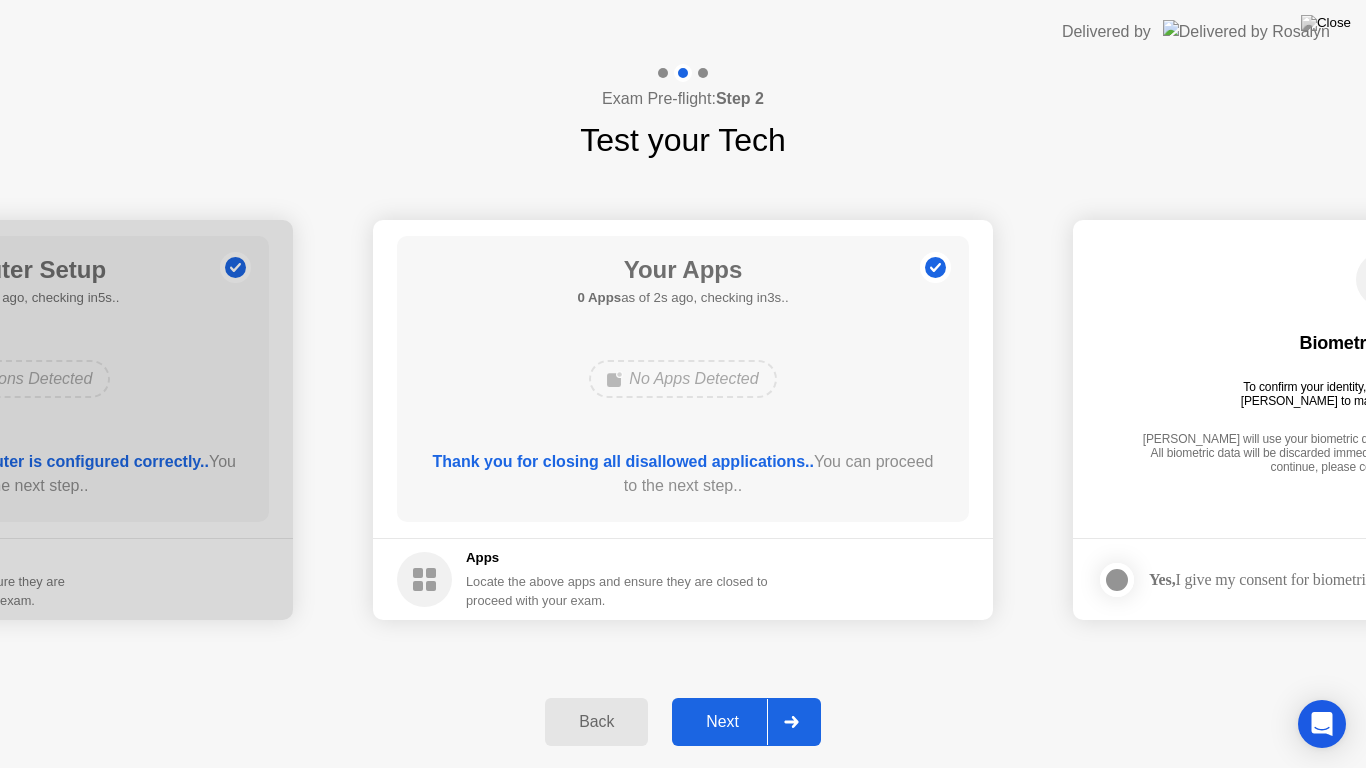 click on "Next" 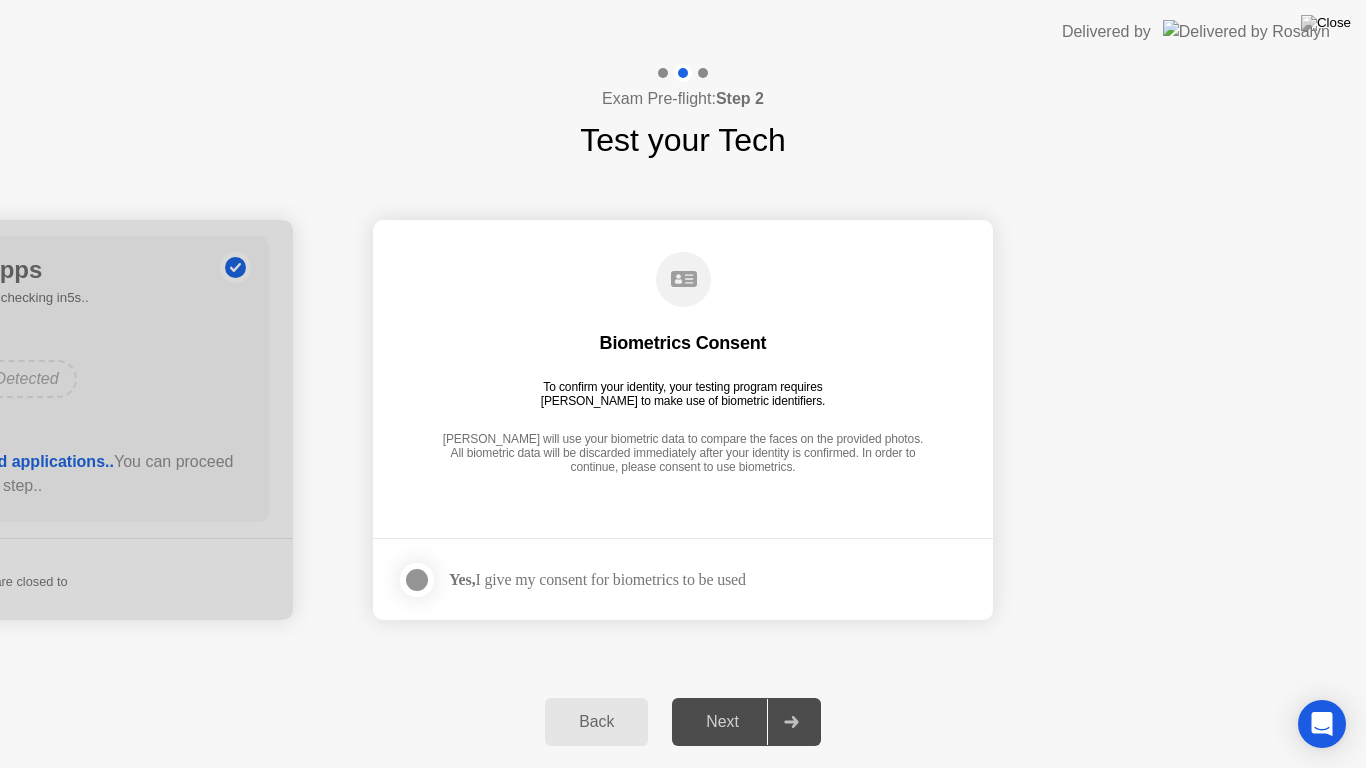 click on "Next" 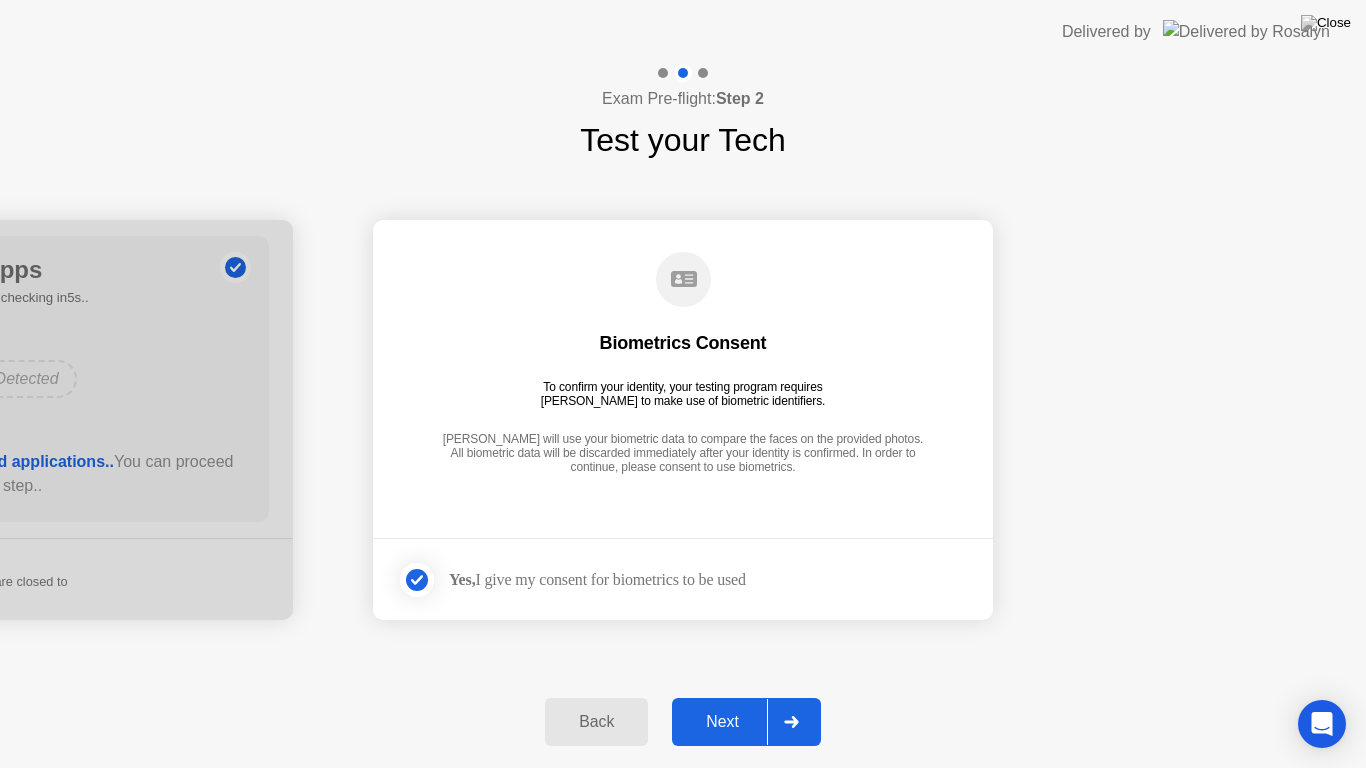 click on "Next" 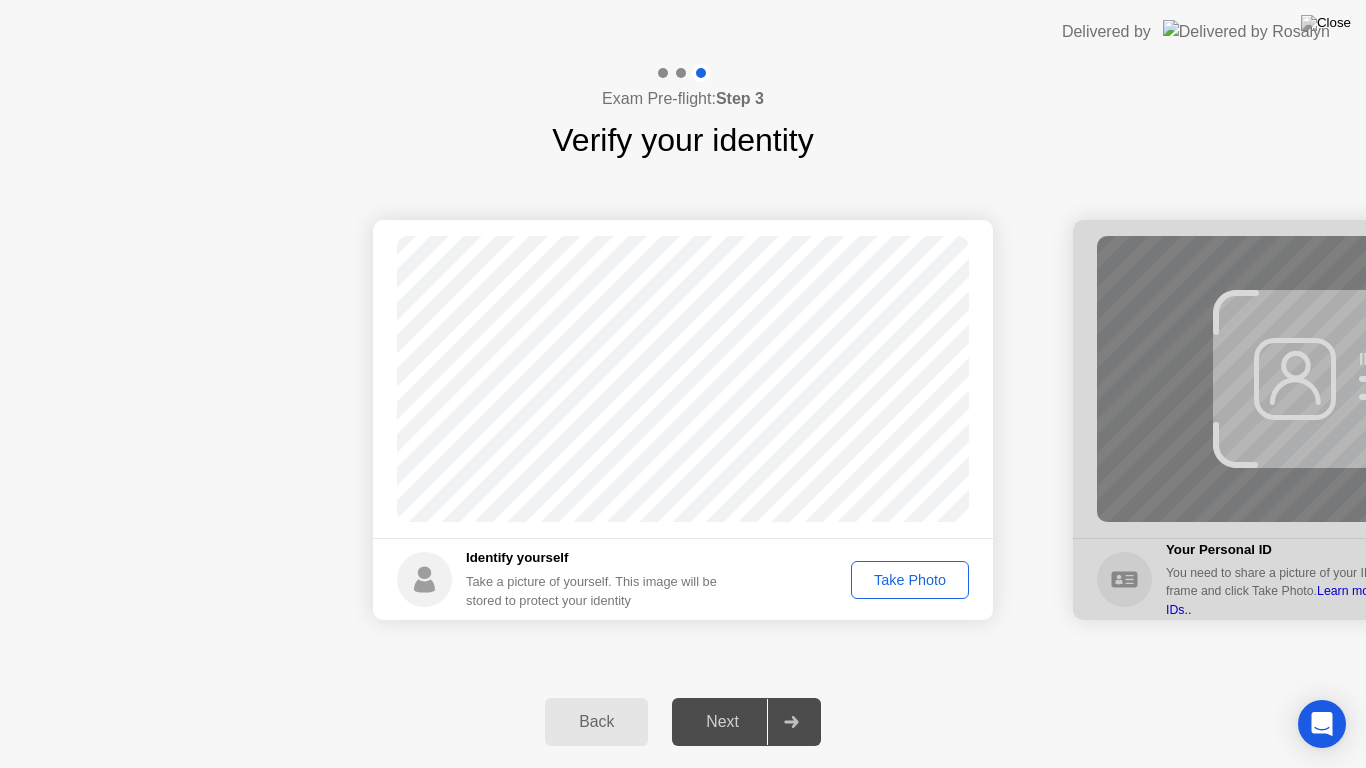 click on "Take Photo" 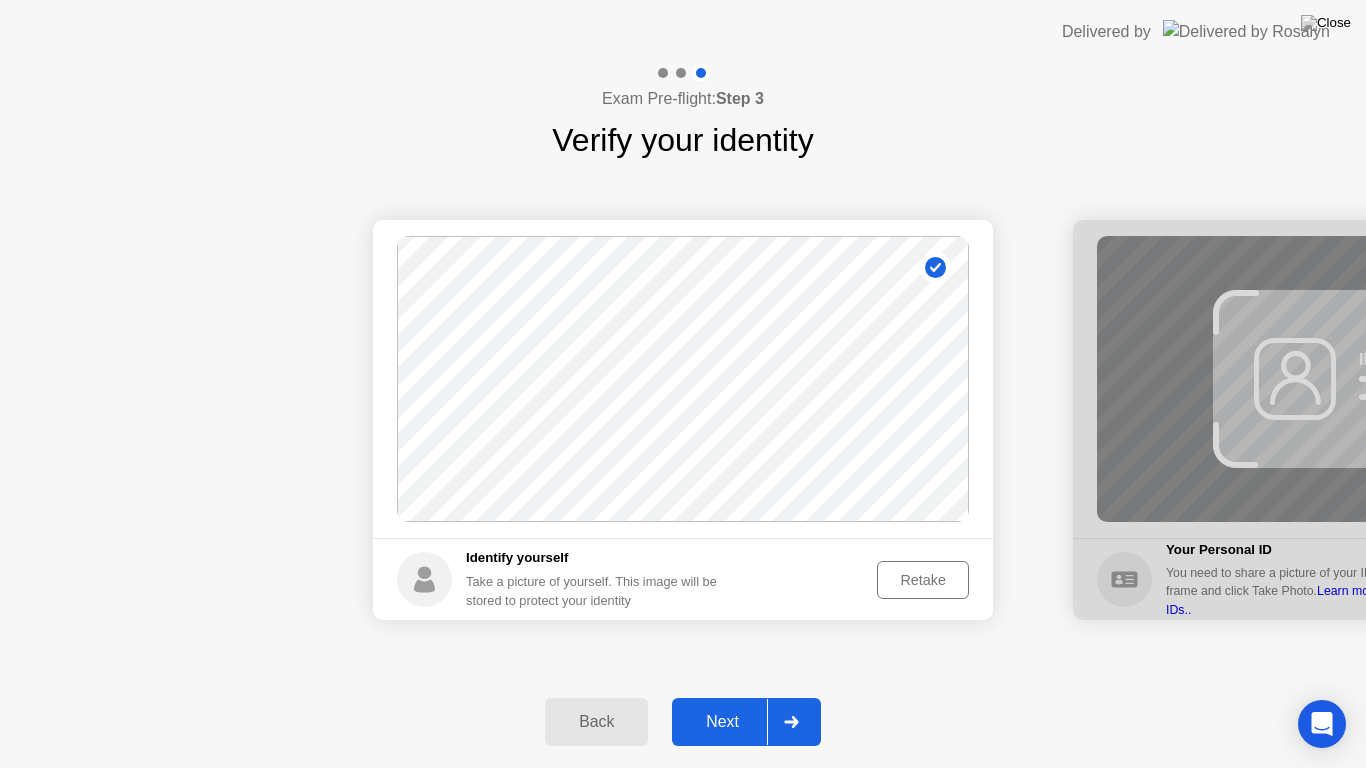 click on "Next" 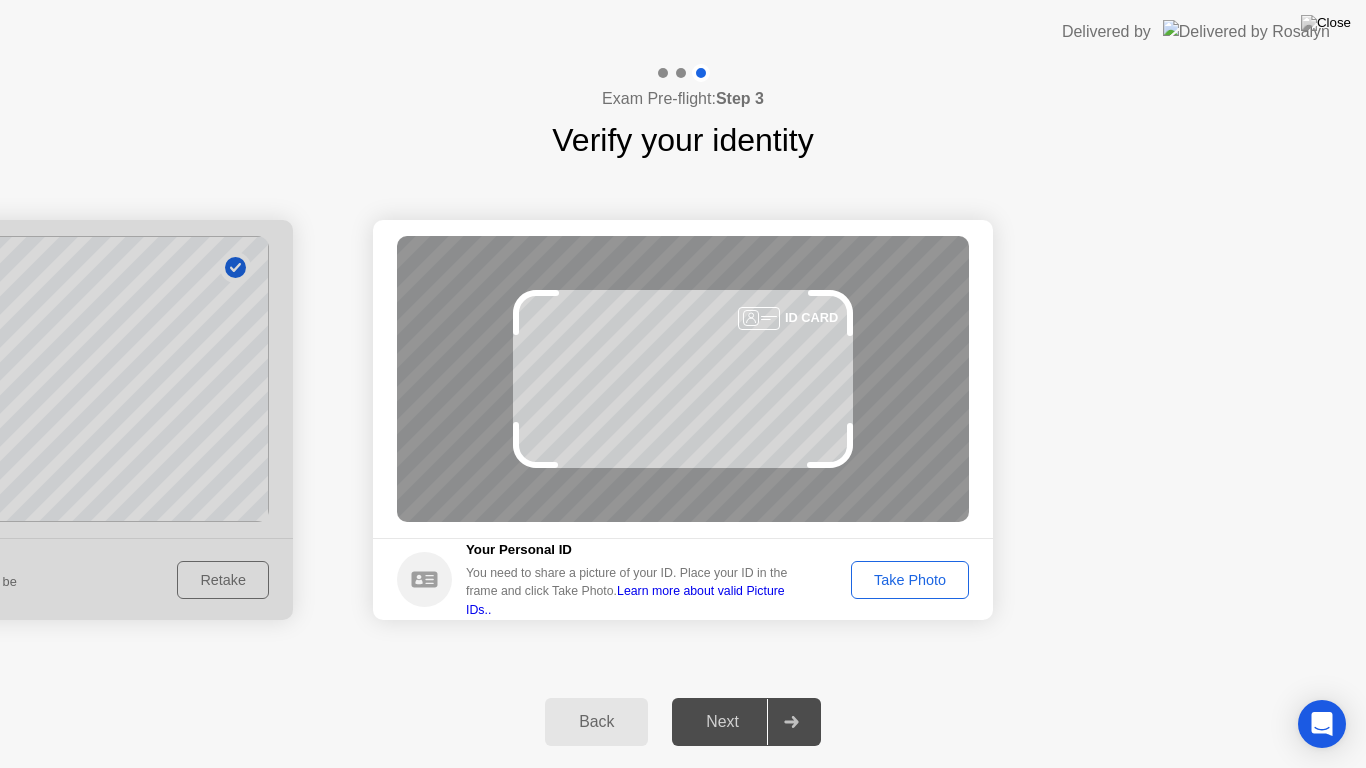click on "Next" 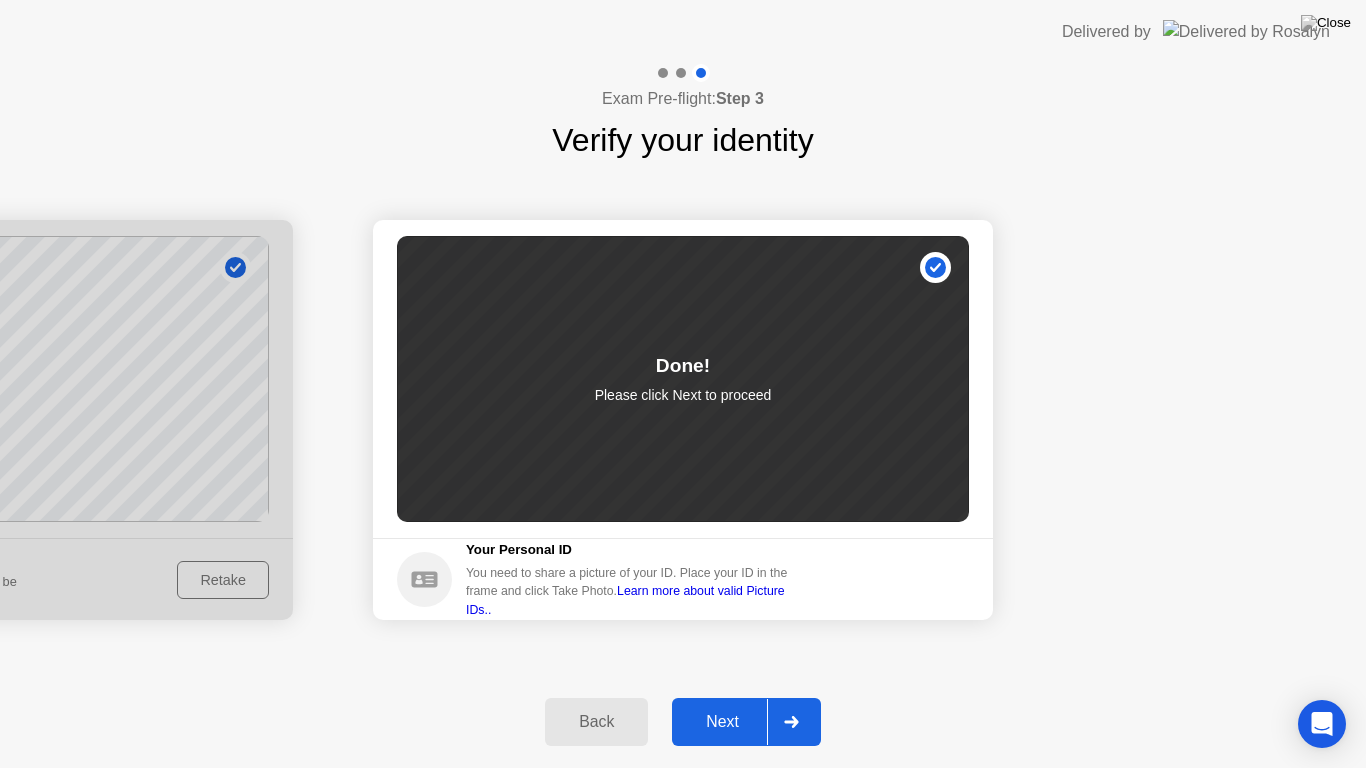 click on "Next" 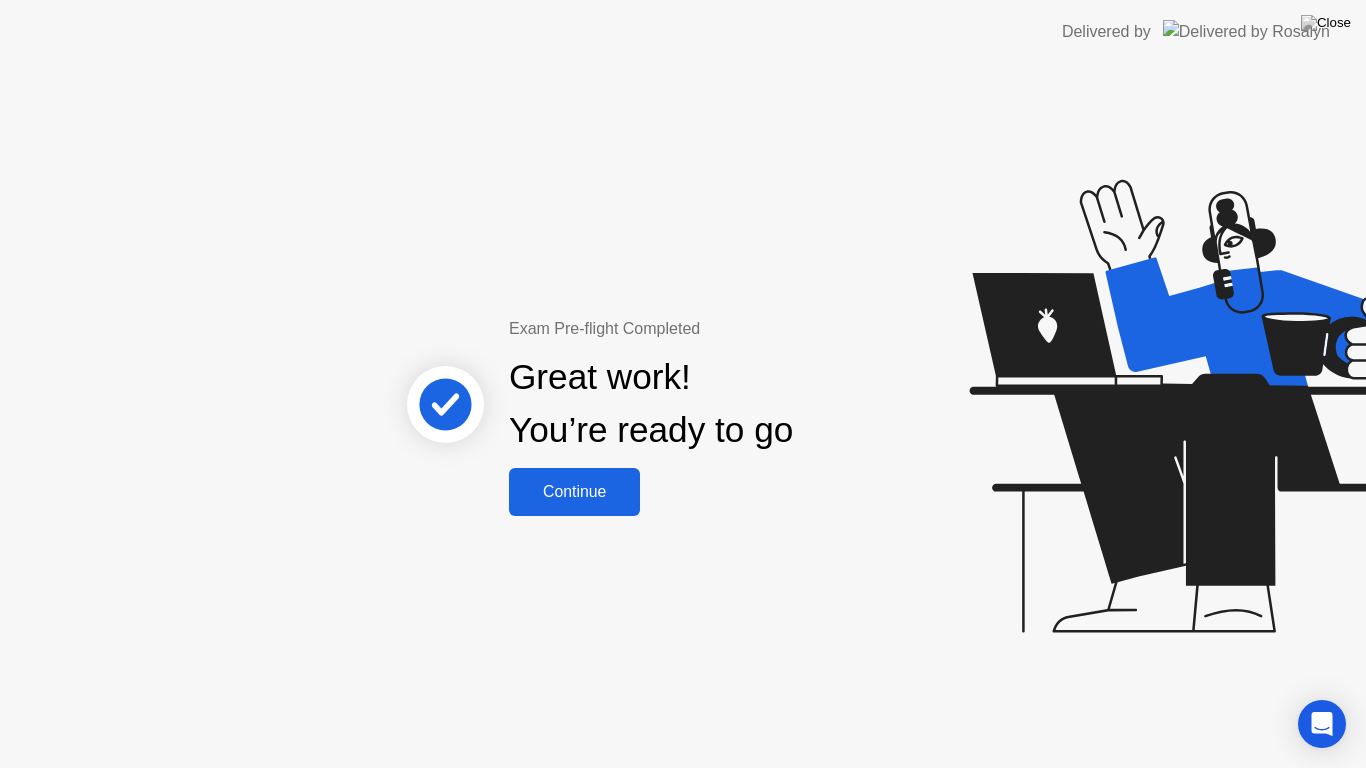 click on "Continue" 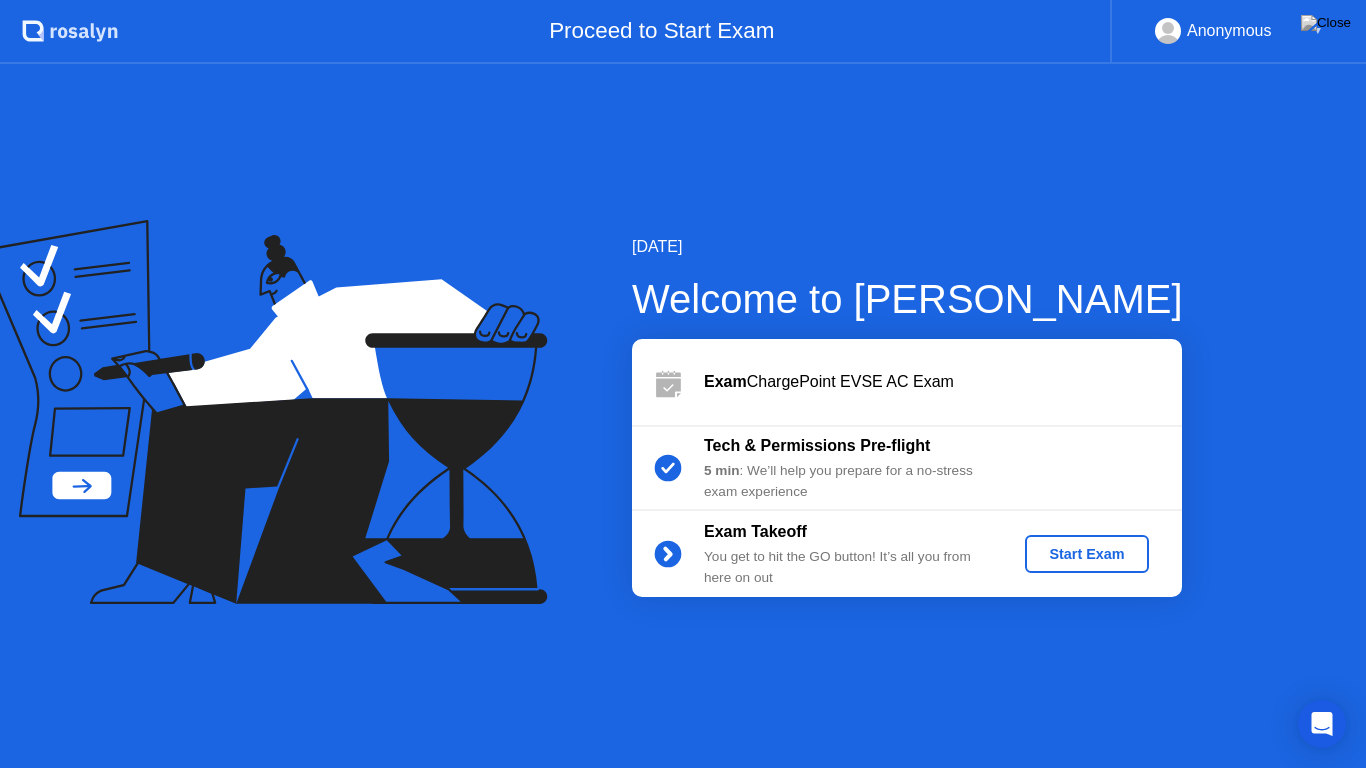 click on "Start Exam" 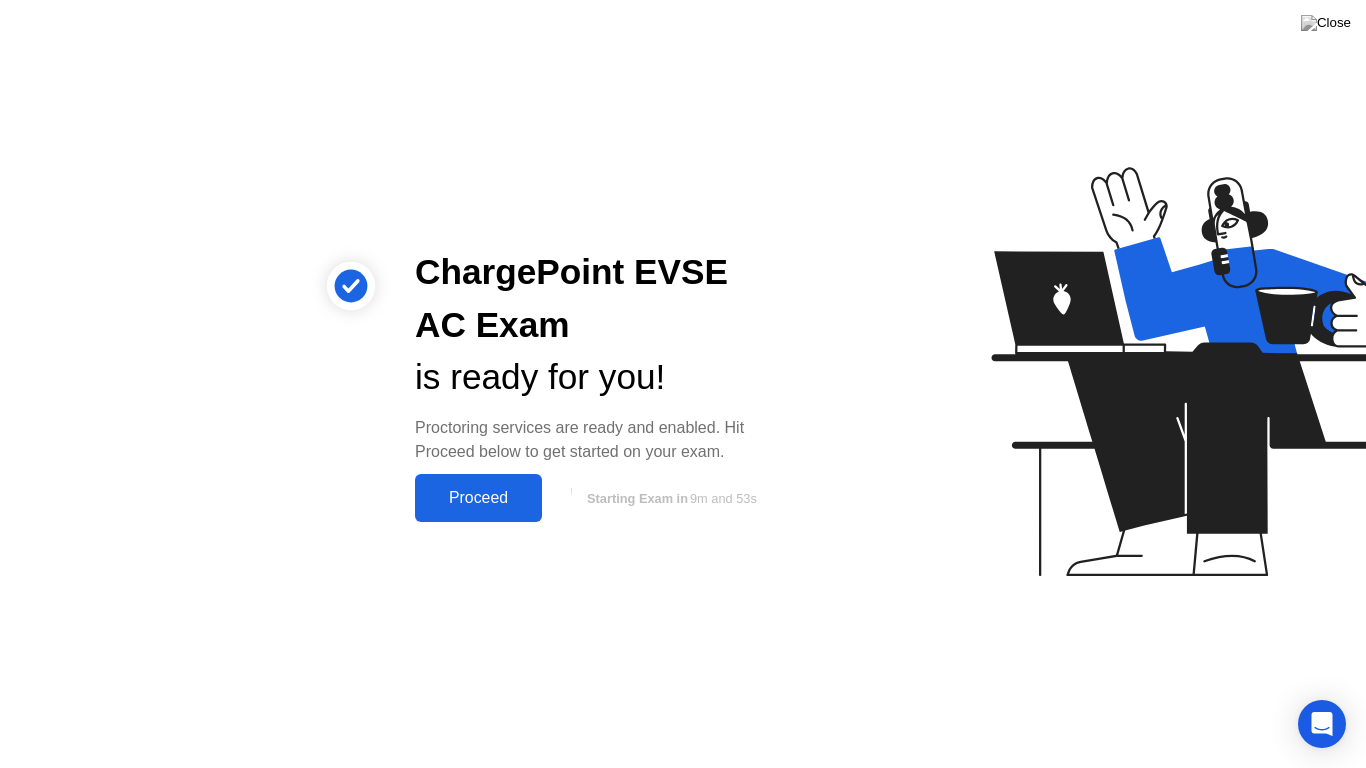 click on "ChargePoint EVSE AC Exam is ready for you!  Proctoring services are ready and enabled. Hit Proceed below to get started on your exam.  Proceed  Starting Exam in  9m and 53s" 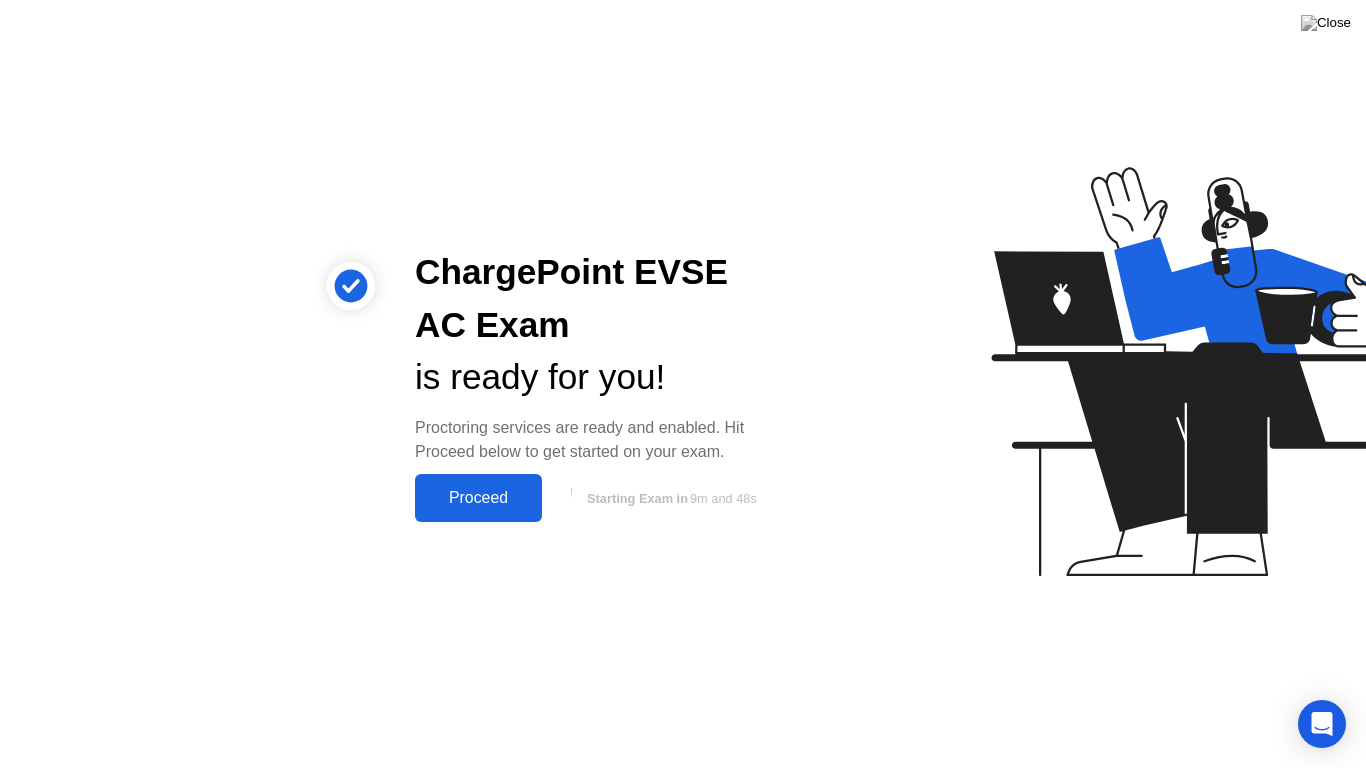click on "Proceed" 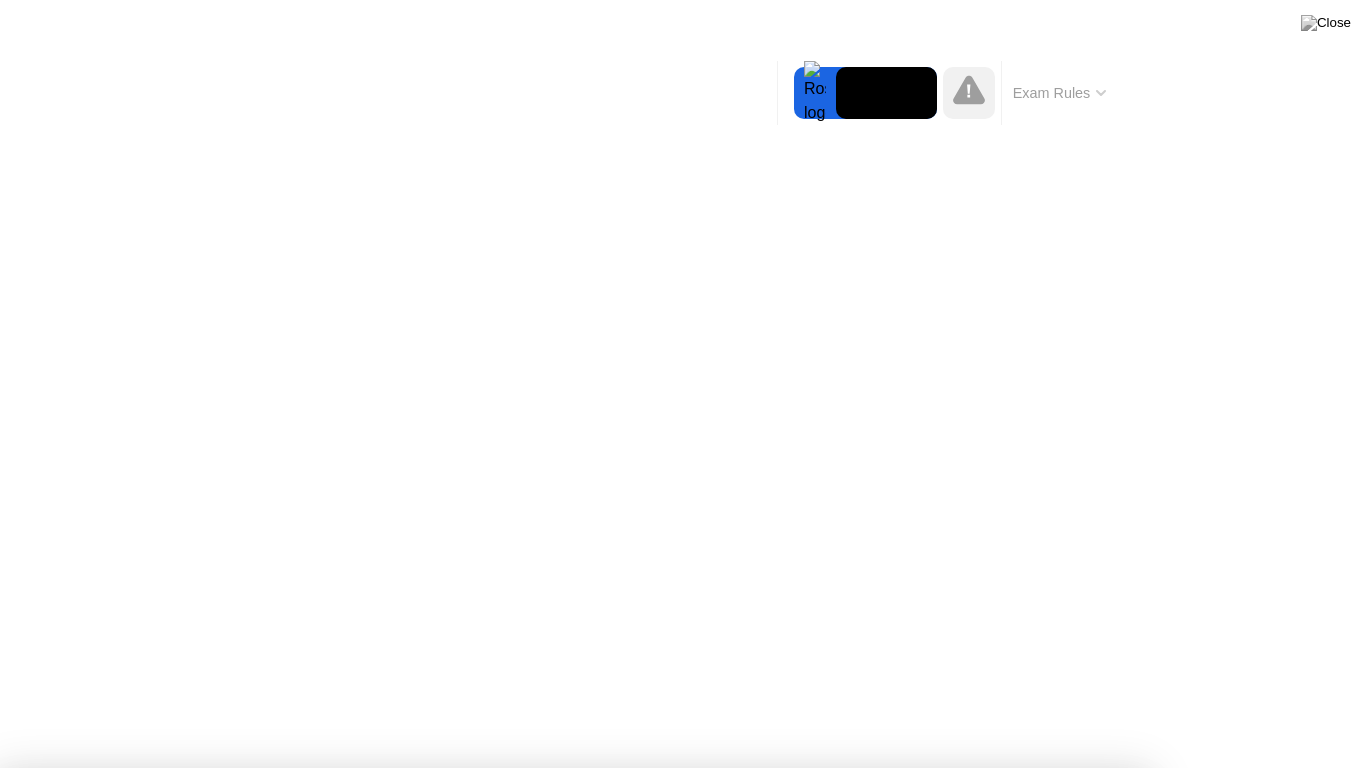 click at bounding box center [683, 768] 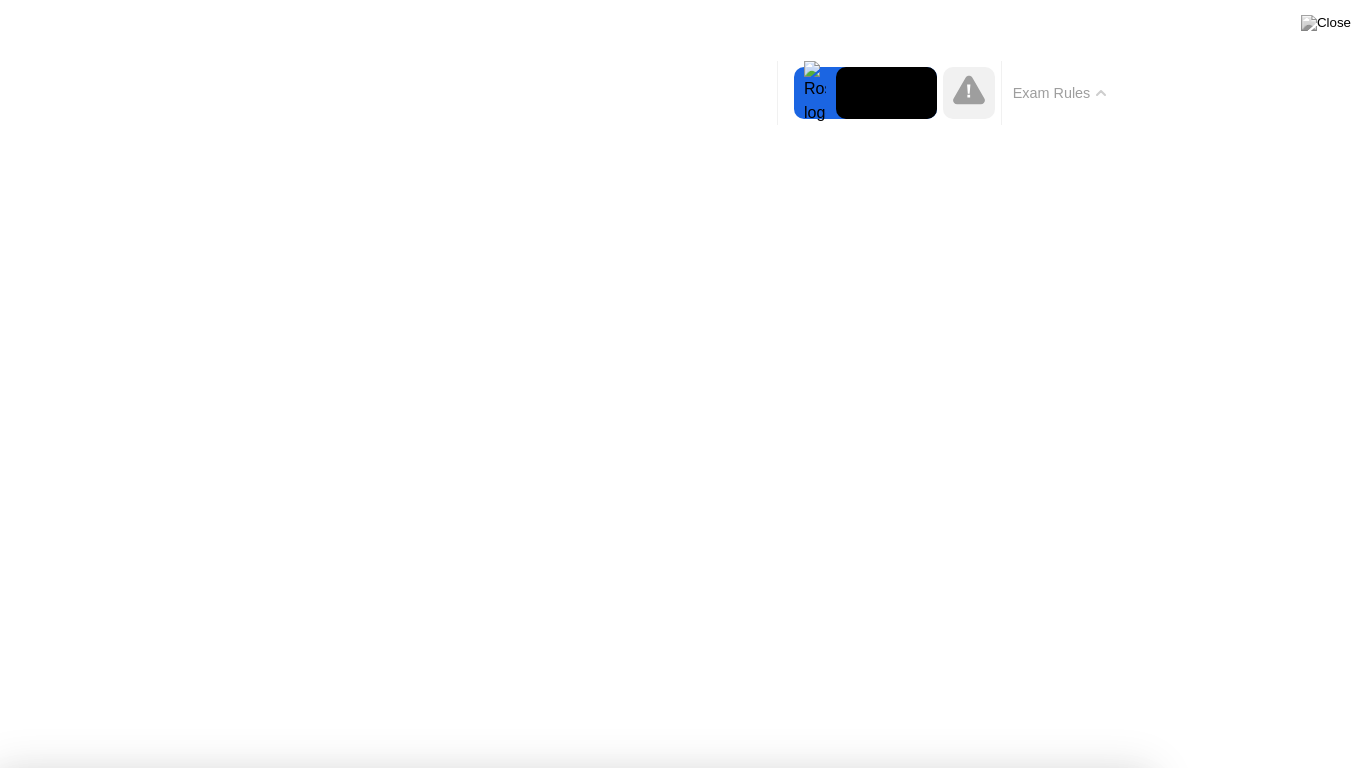 click on "Got it!" at bounding box center [574, 2020] 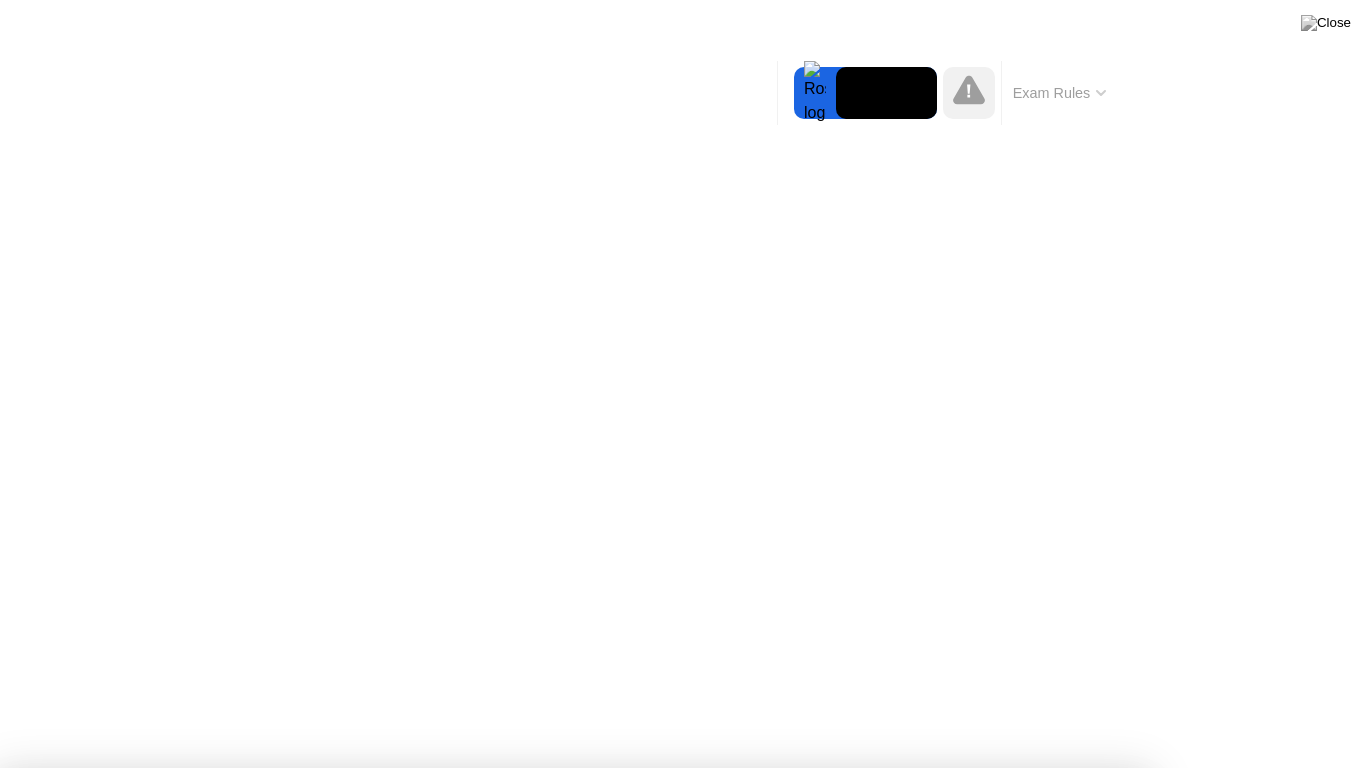 click on "Continue" at bounding box center (621, 1191) 